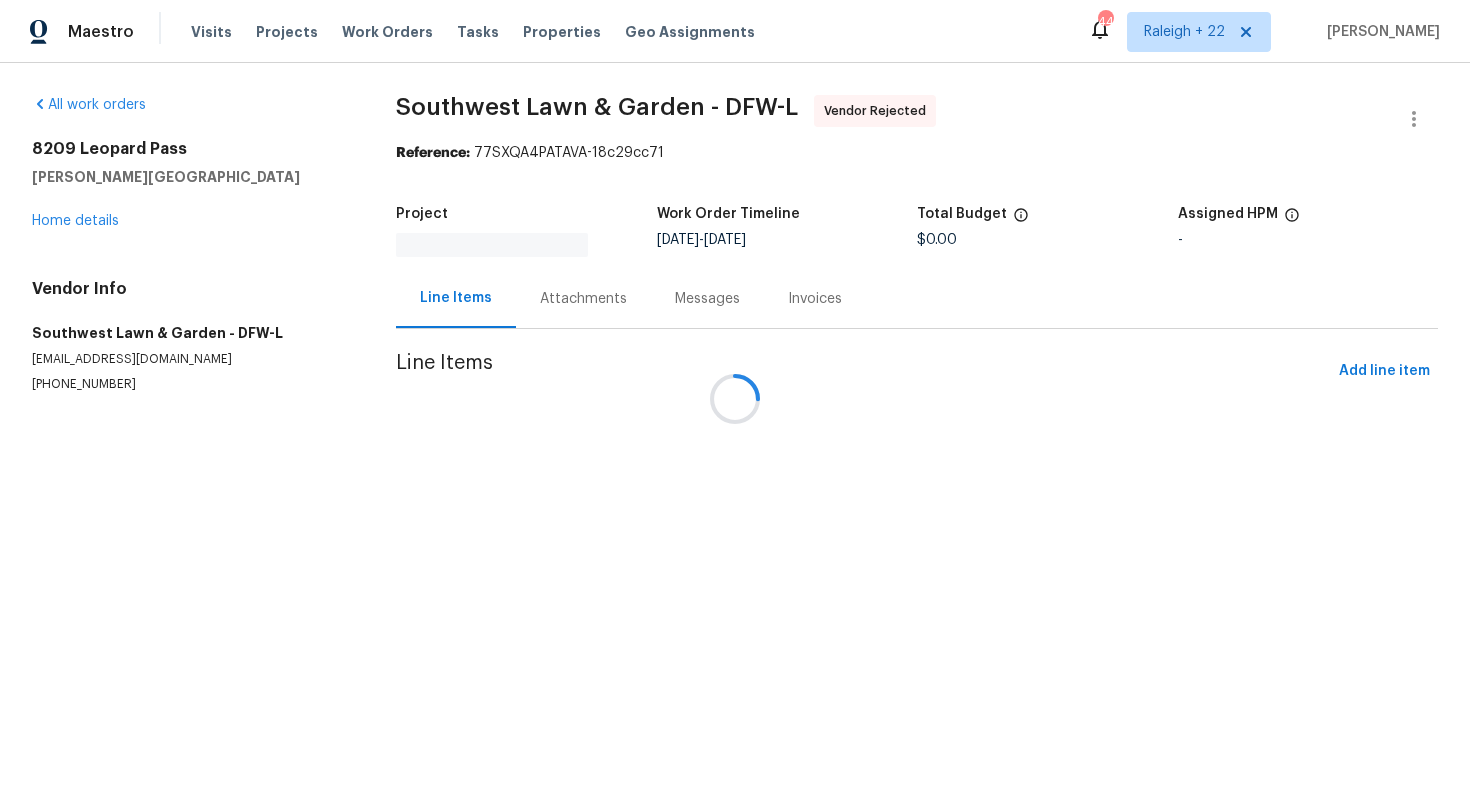 scroll, scrollTop: 0, scrollLeft: 0, axis: both 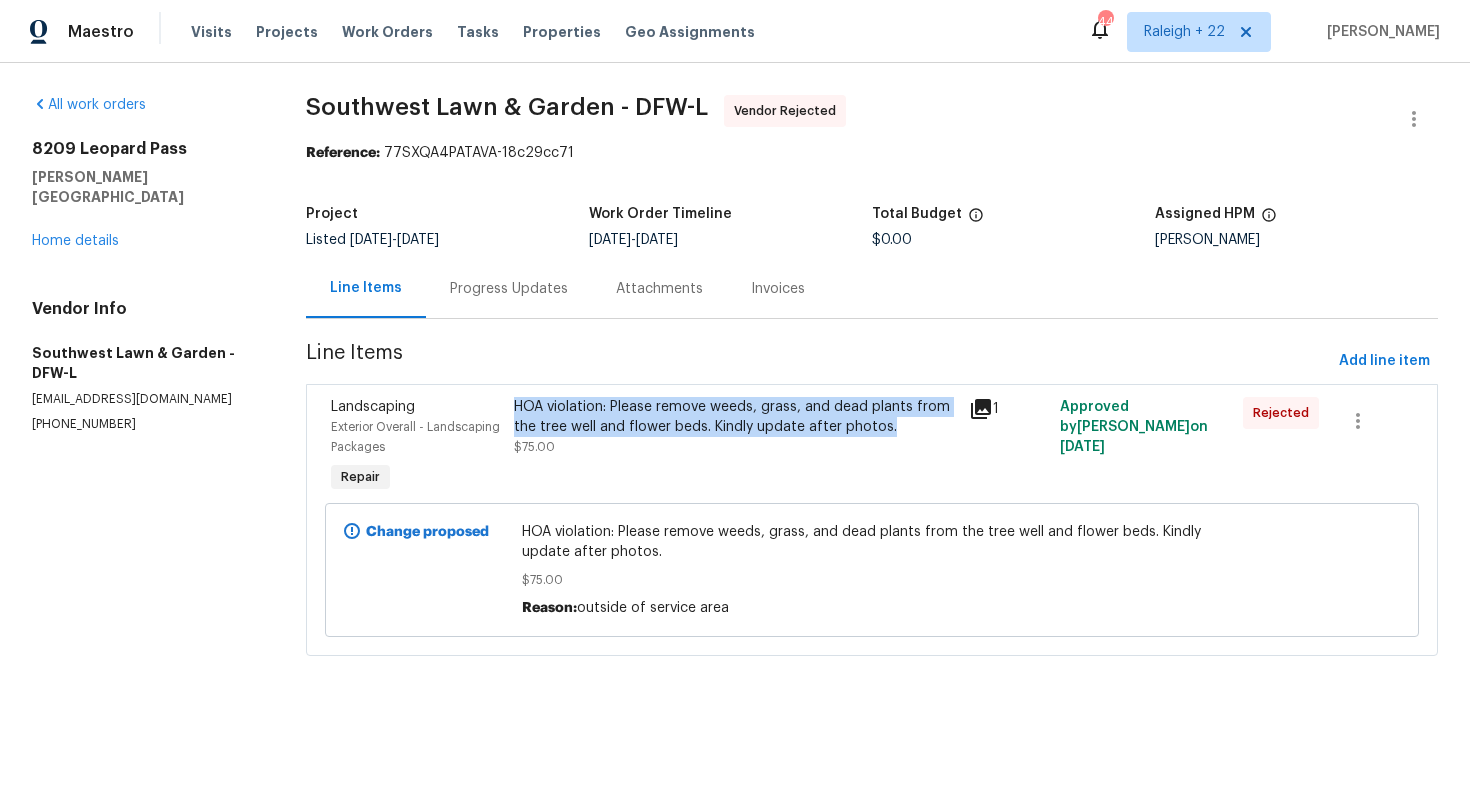 drag, startPoint x: 892, startPoint y: 429, endPoint x: 517, endPoint y: 398, distance: 376.27914 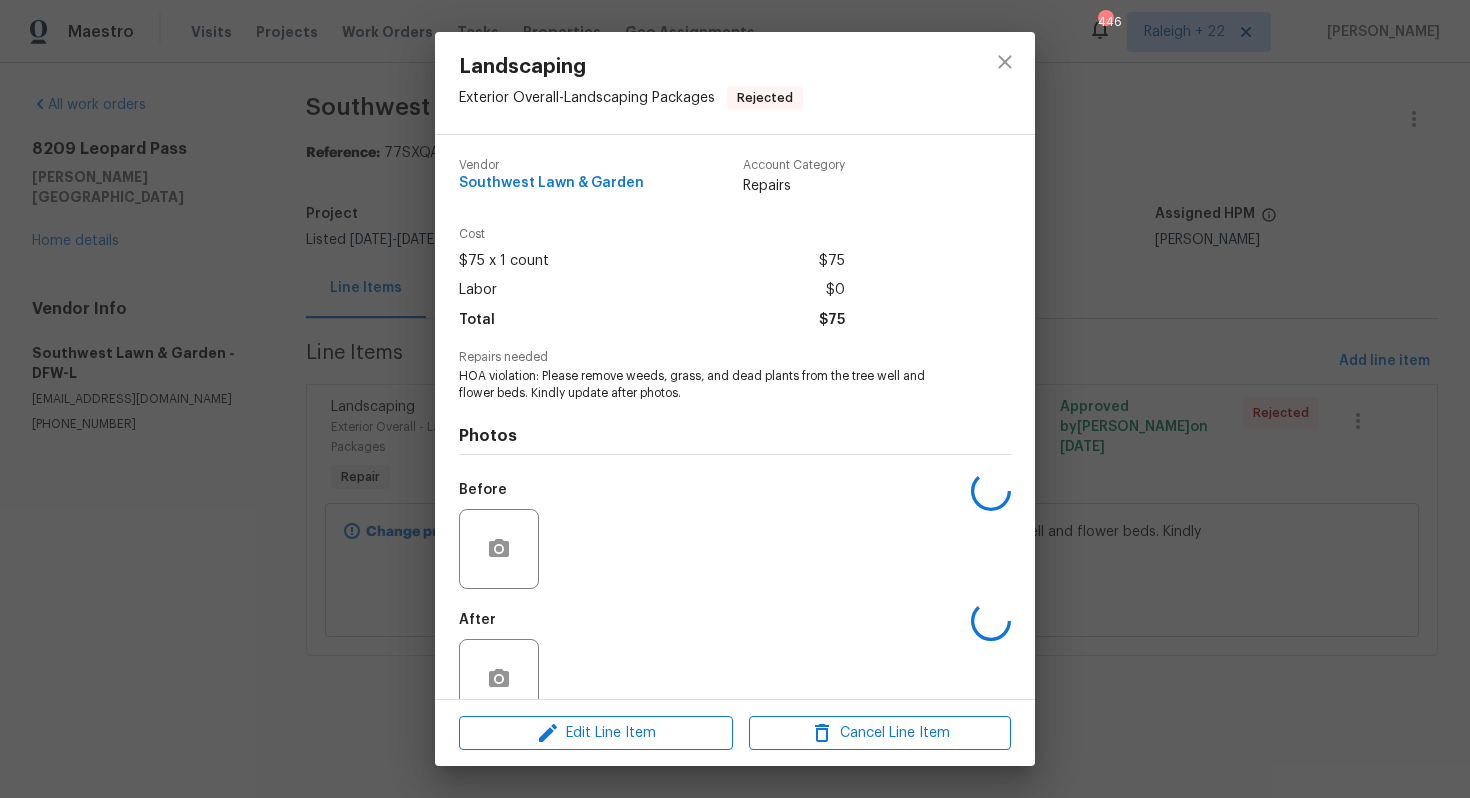 copy on "HOA violation: Please remove weeds, grass, and dead plants from the tree well and flower beds. Kindly update after photos." 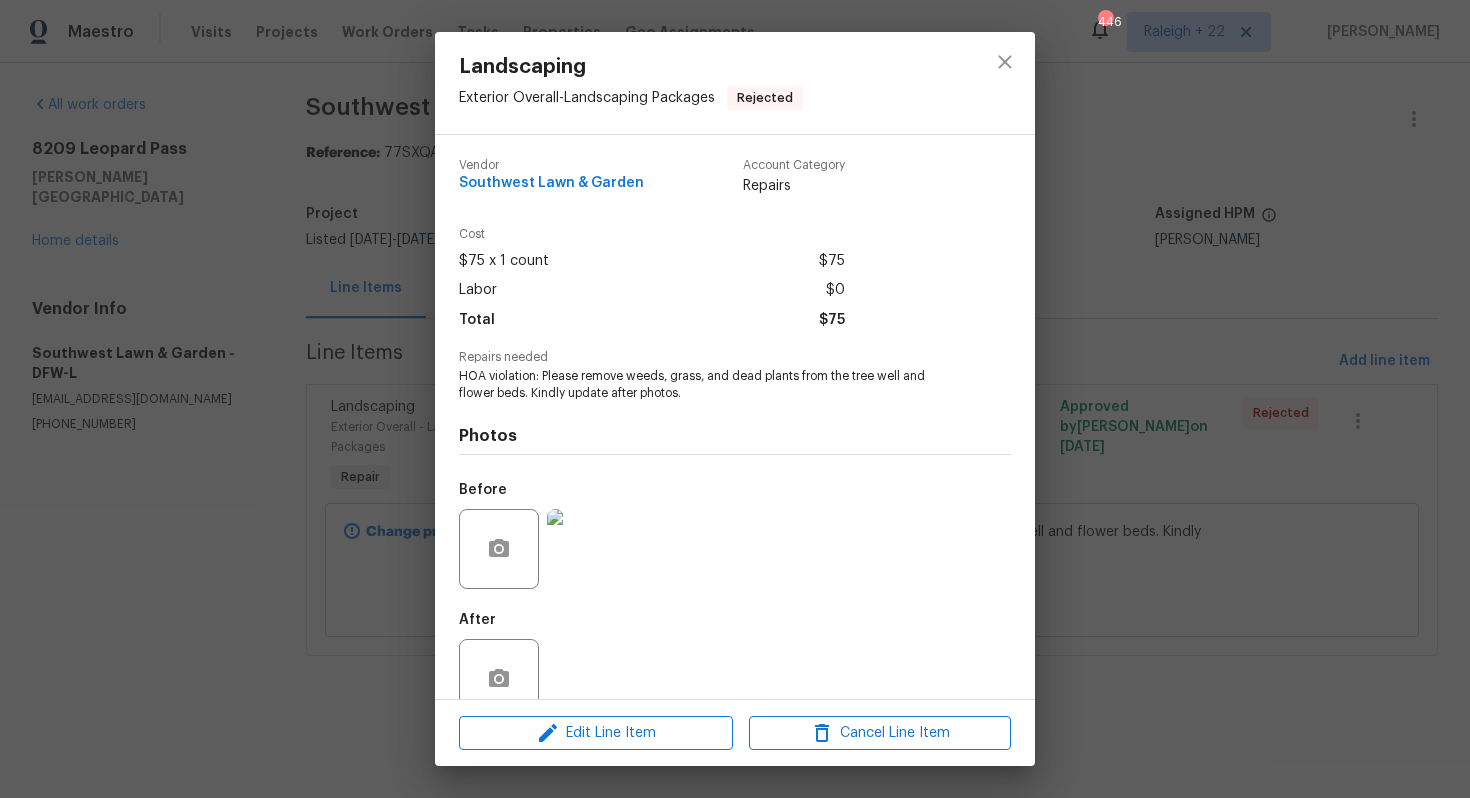 click on "HOA violation: Please remove weeds, grass, and dead plants from the tree well and flower beds. Kindly update after photos." at bounding box center [707, 385] 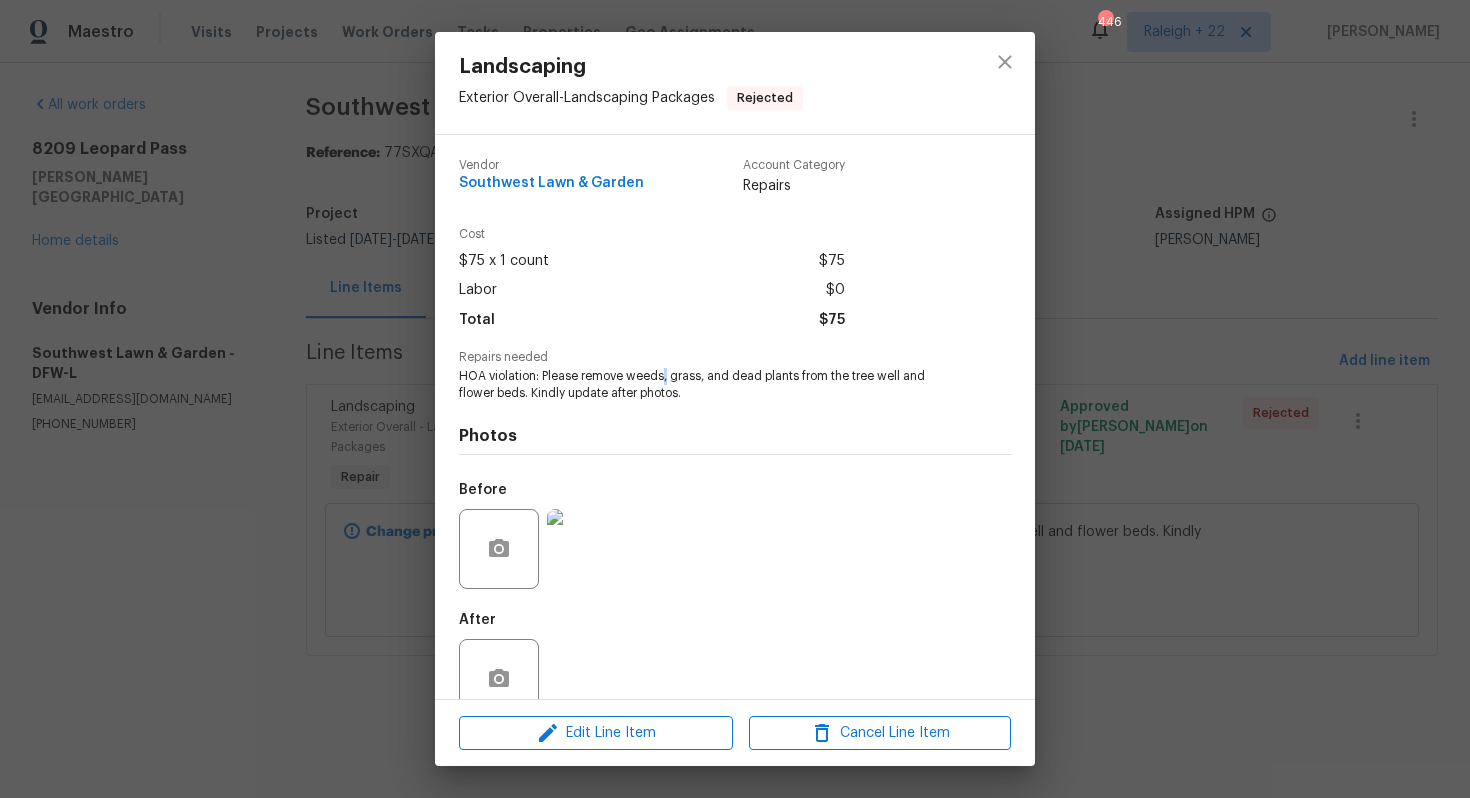 click on "HOA violation: Please remove weeds, grass, and dead plants from the tree well and flower beds. Kindly update after photos." at bounding box center (707, 385) 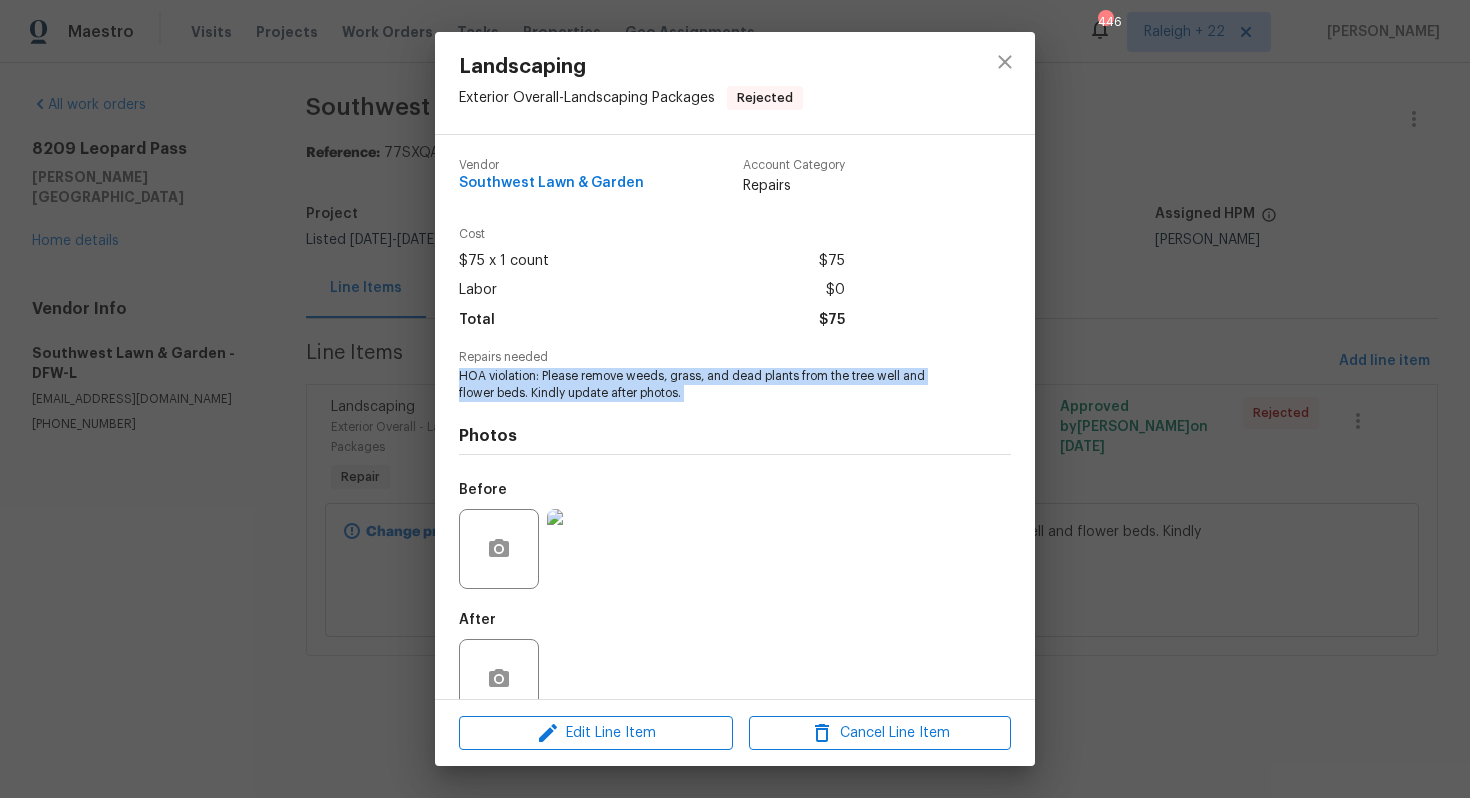 click on "HOA violation: Please remove weeds, grass, and dead plants from the tree well and flower beds. Kindly update after photos." at bounding box center (707, 385) 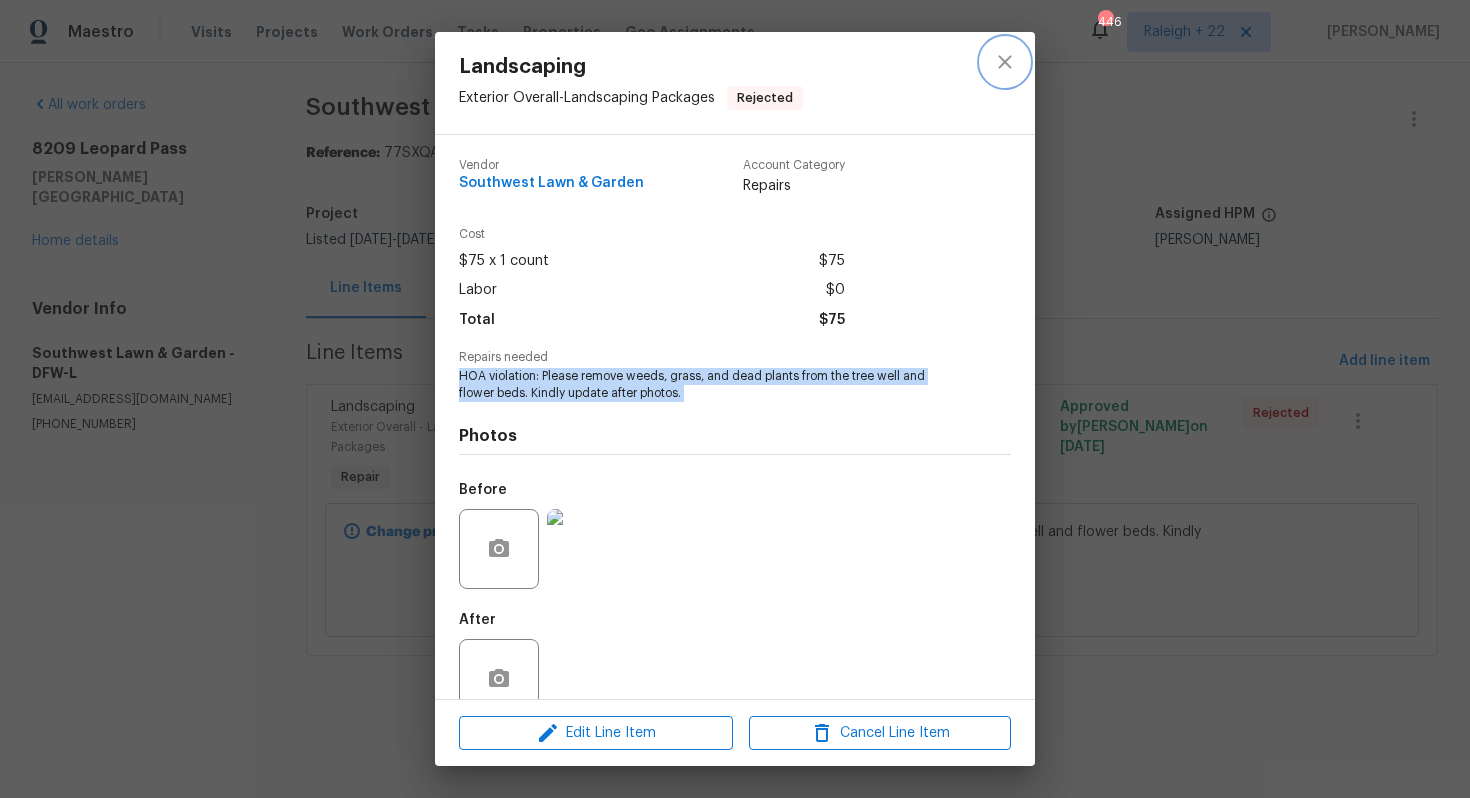 click 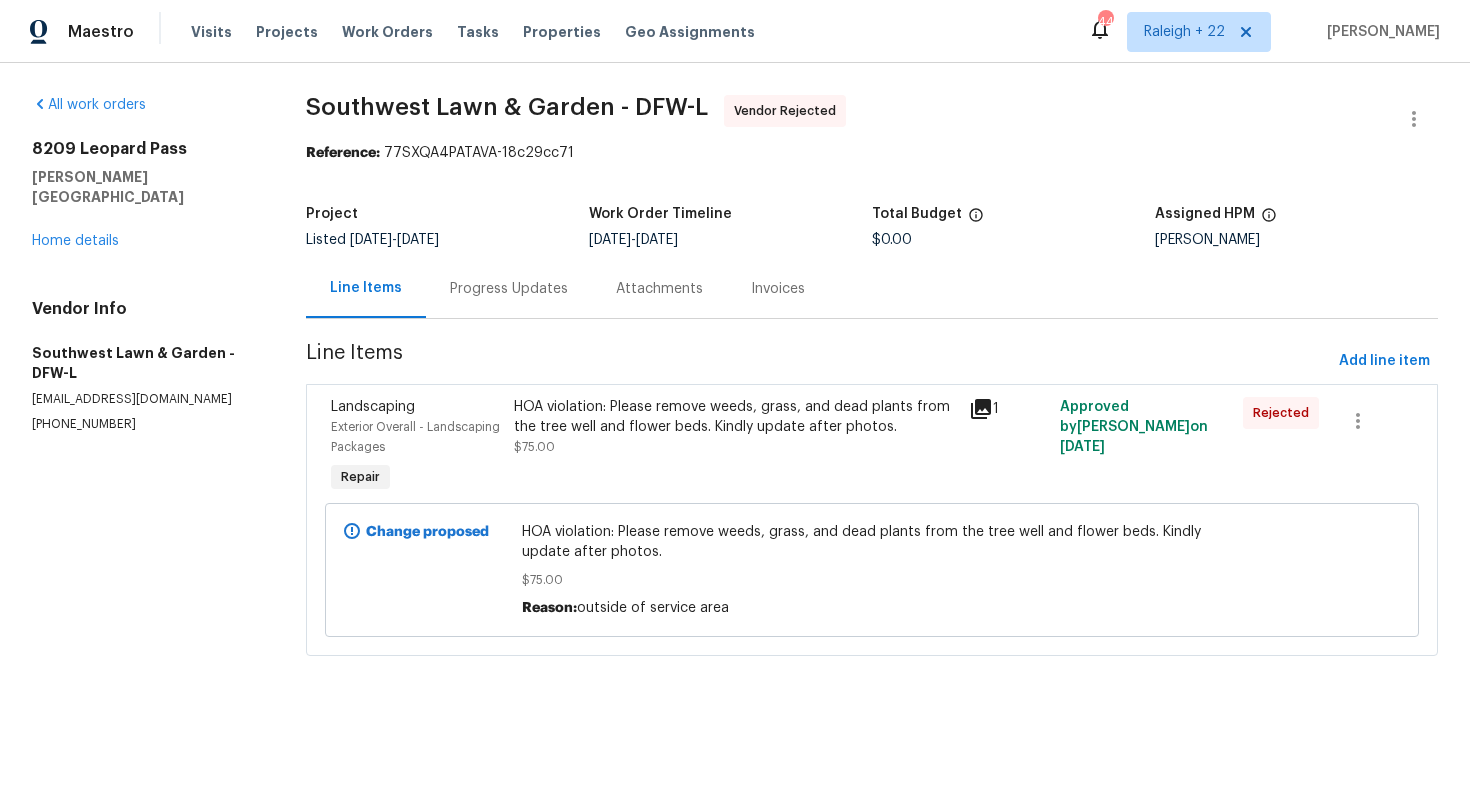 click on "Progress Updates" at bounding box center [509, 288] 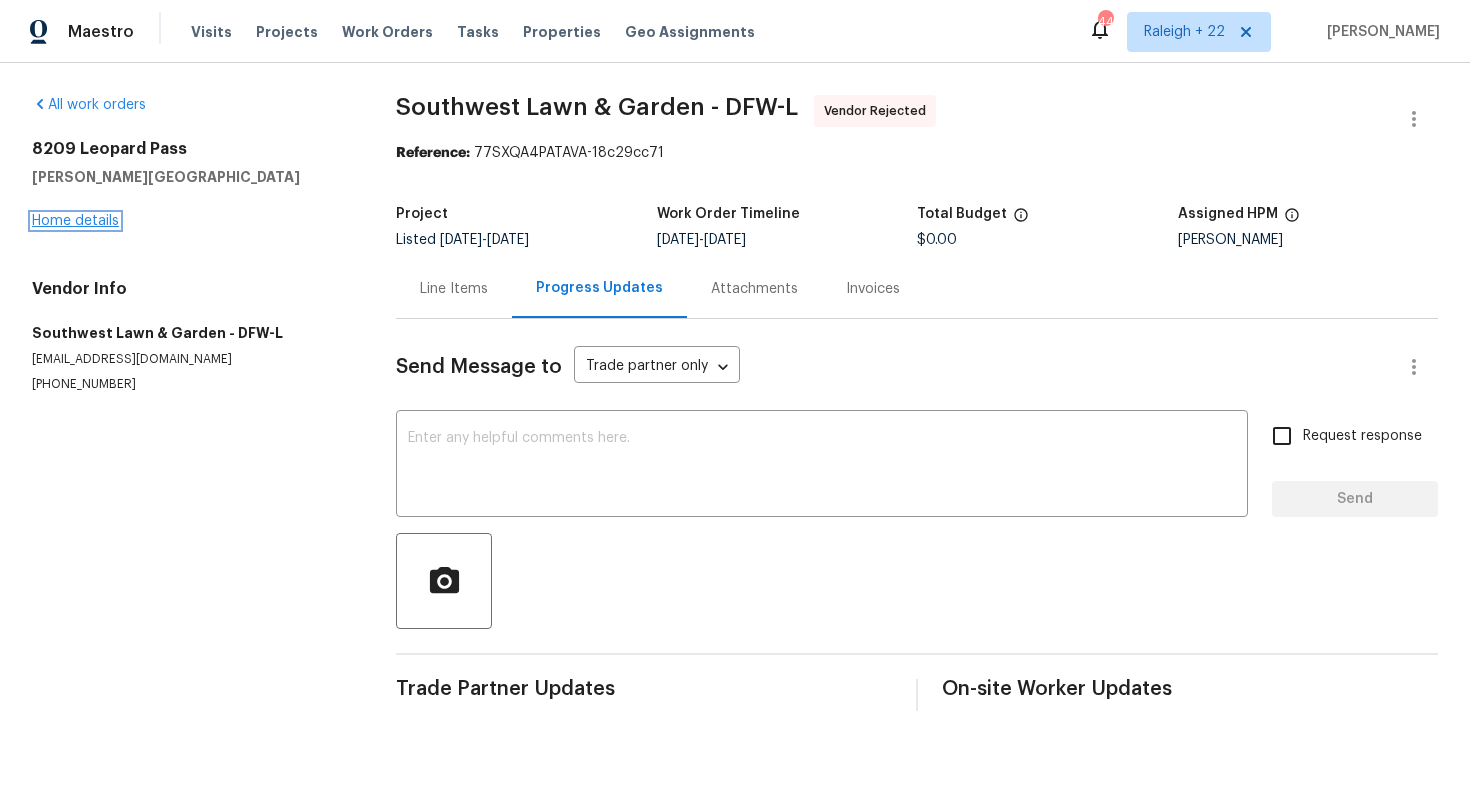 click on "Home details" at bounding box center (75, 221) 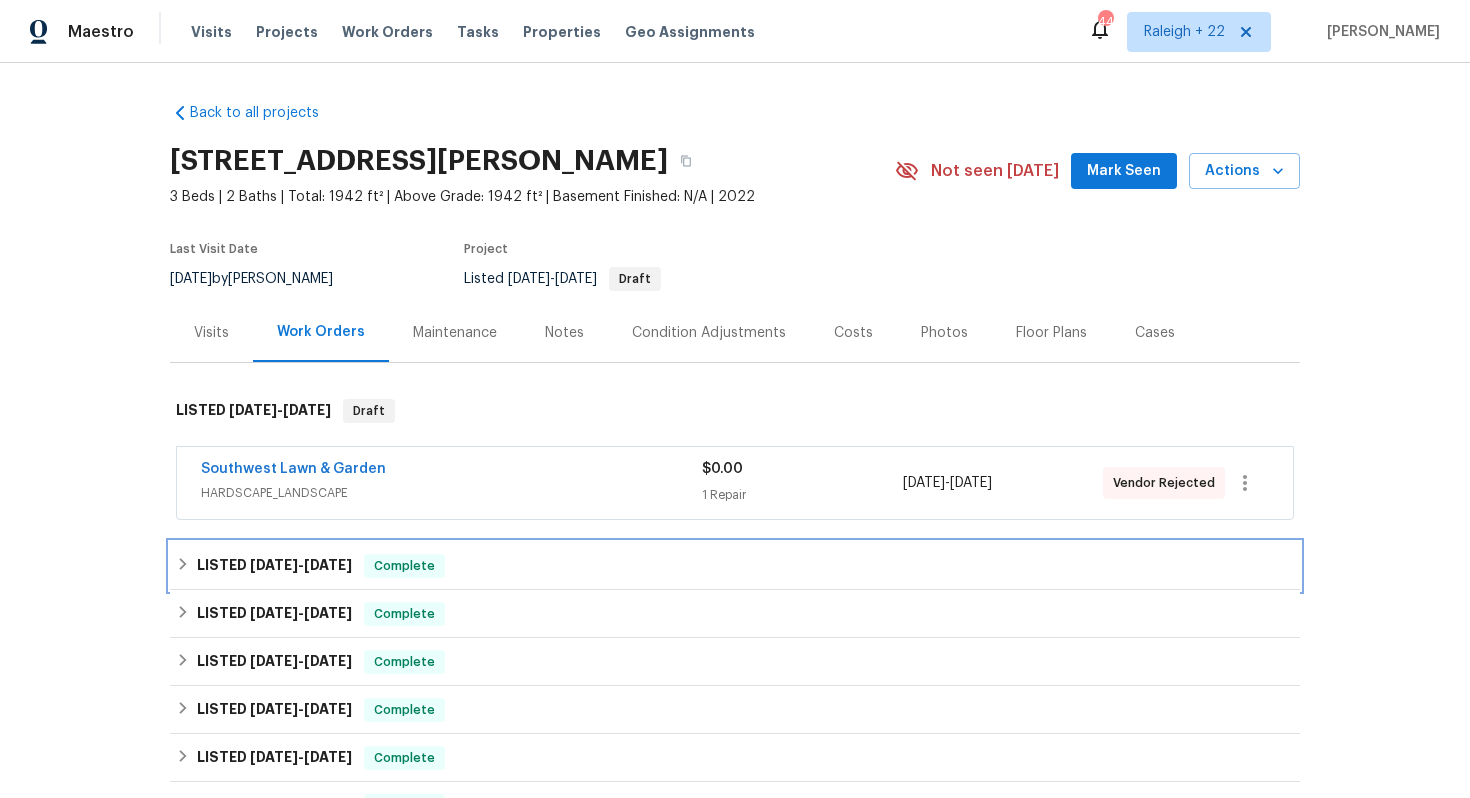 click on "LISTED   [DATE]  -  [DATE] Complete" at bounding box center (735, 566) 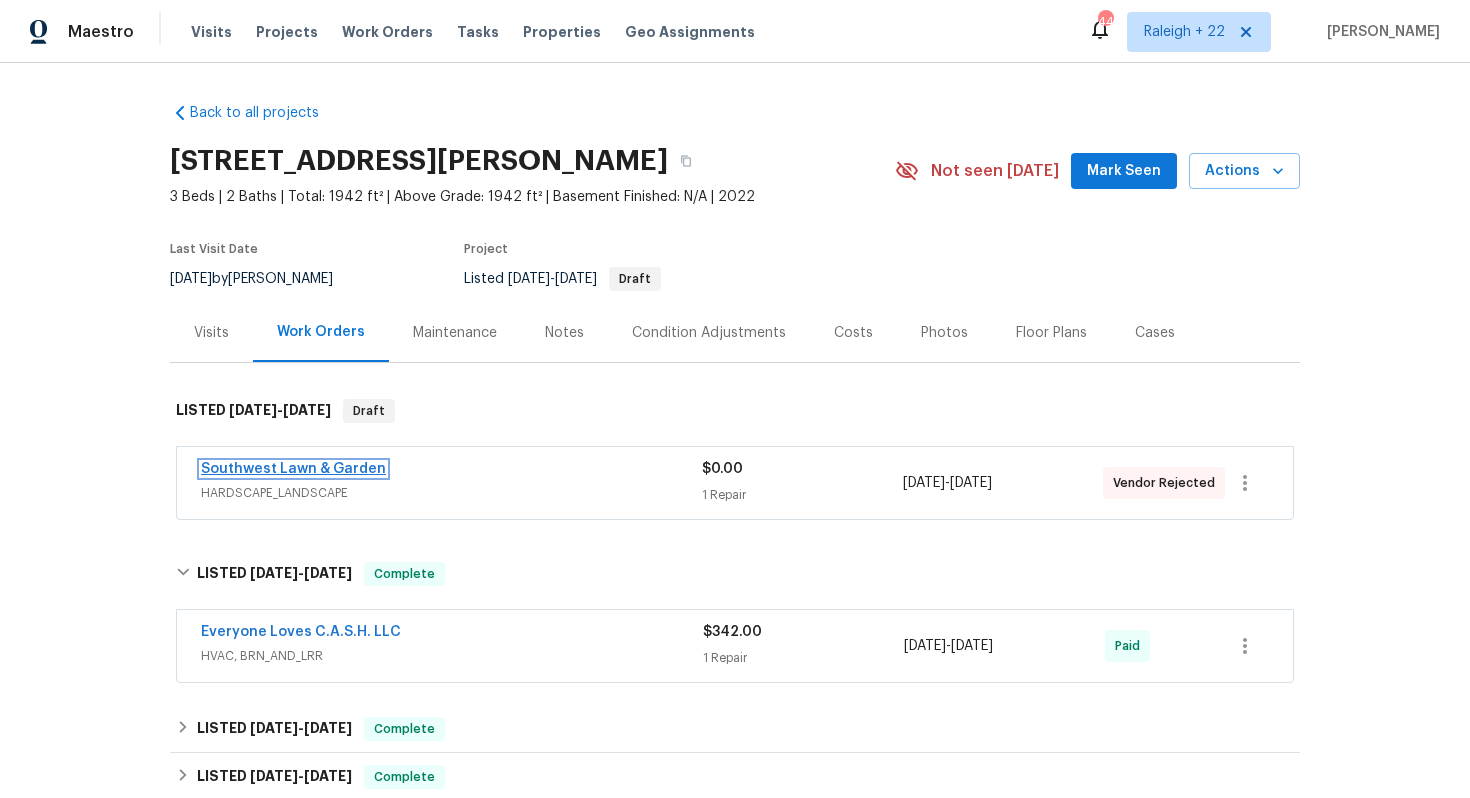 click on "Southwest Lawn & Garden" at bounding box center [293, 469] 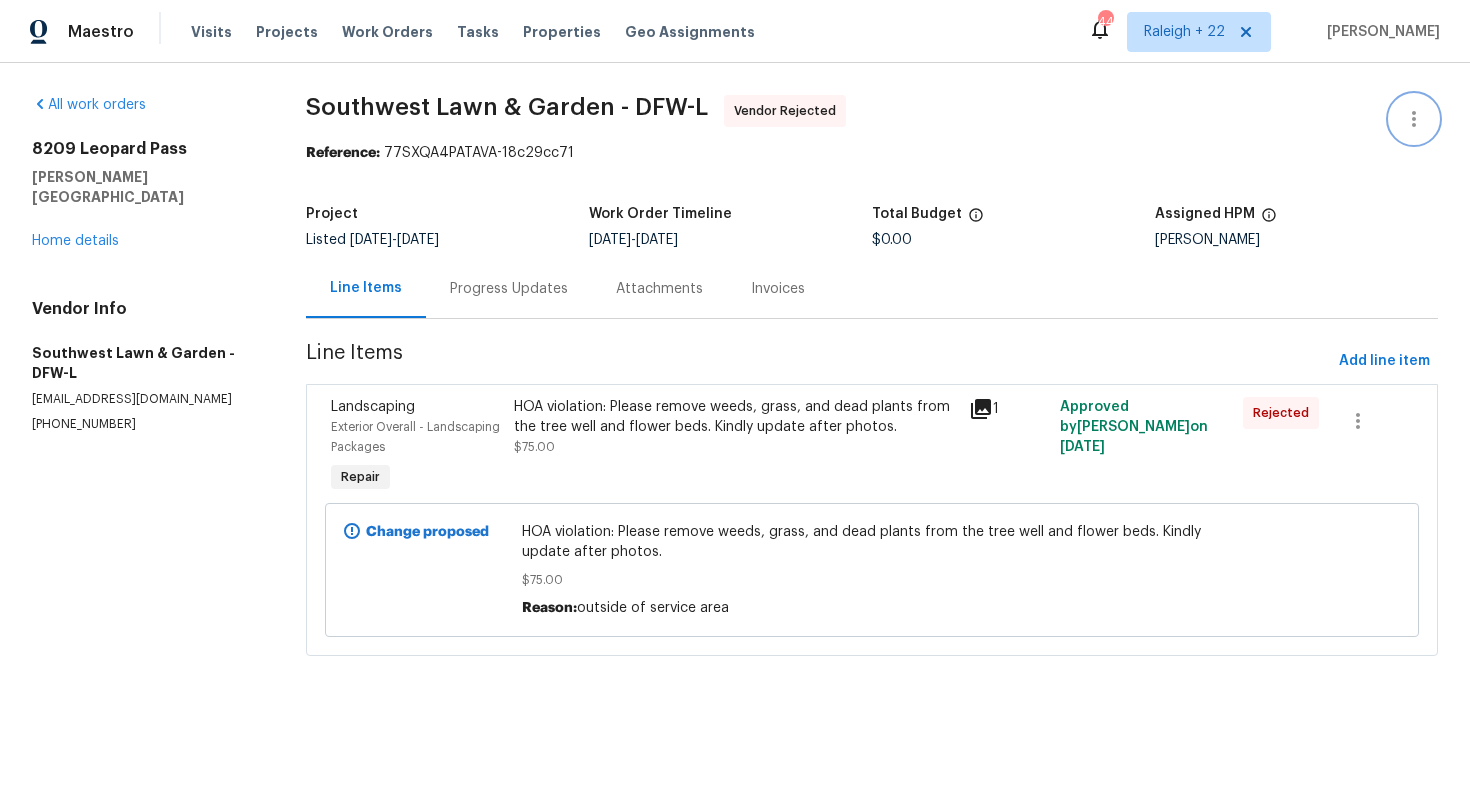 click at bounding box center [1414, 119] 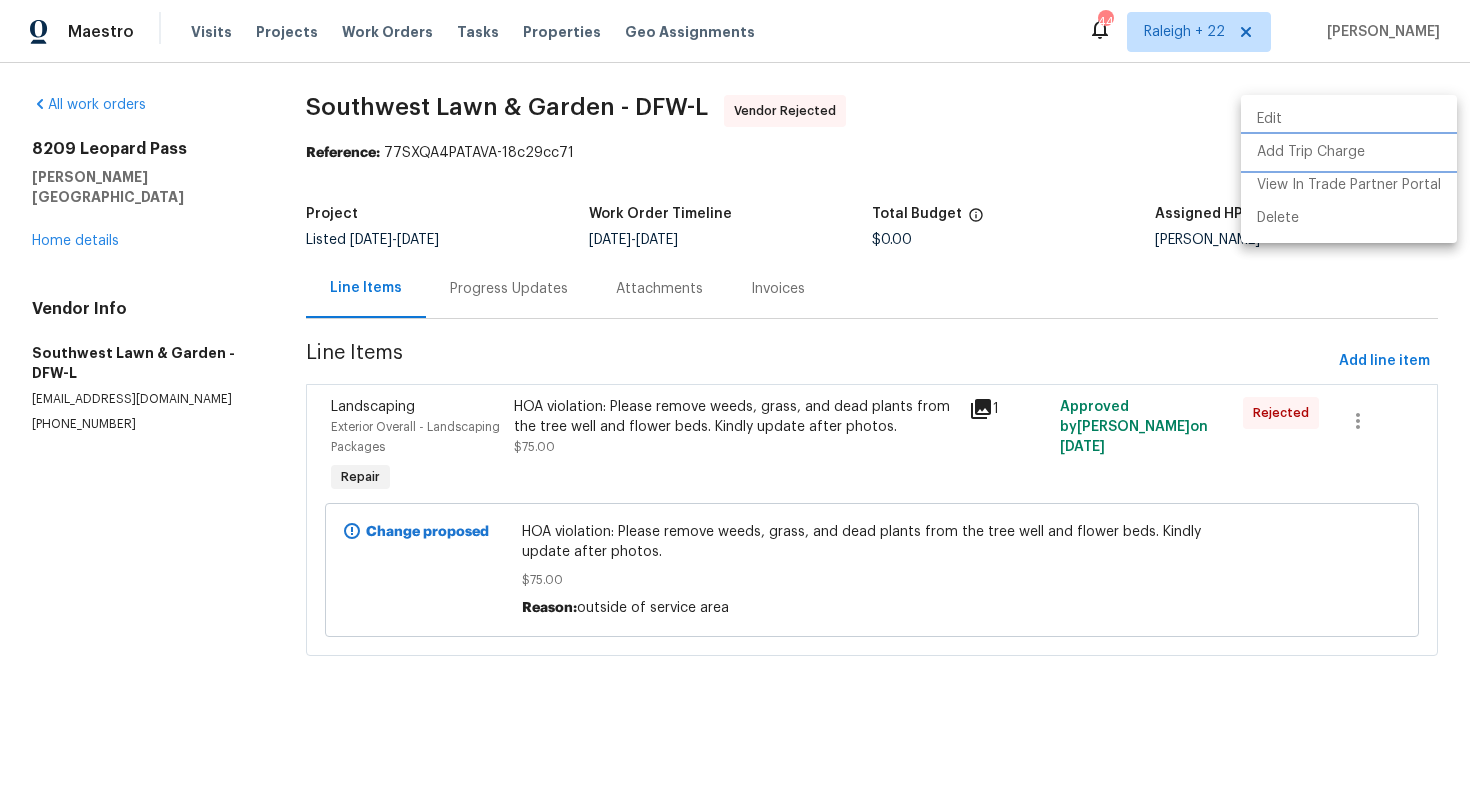 click on "Add Trip Charge" at bounding box center (1349, 152) 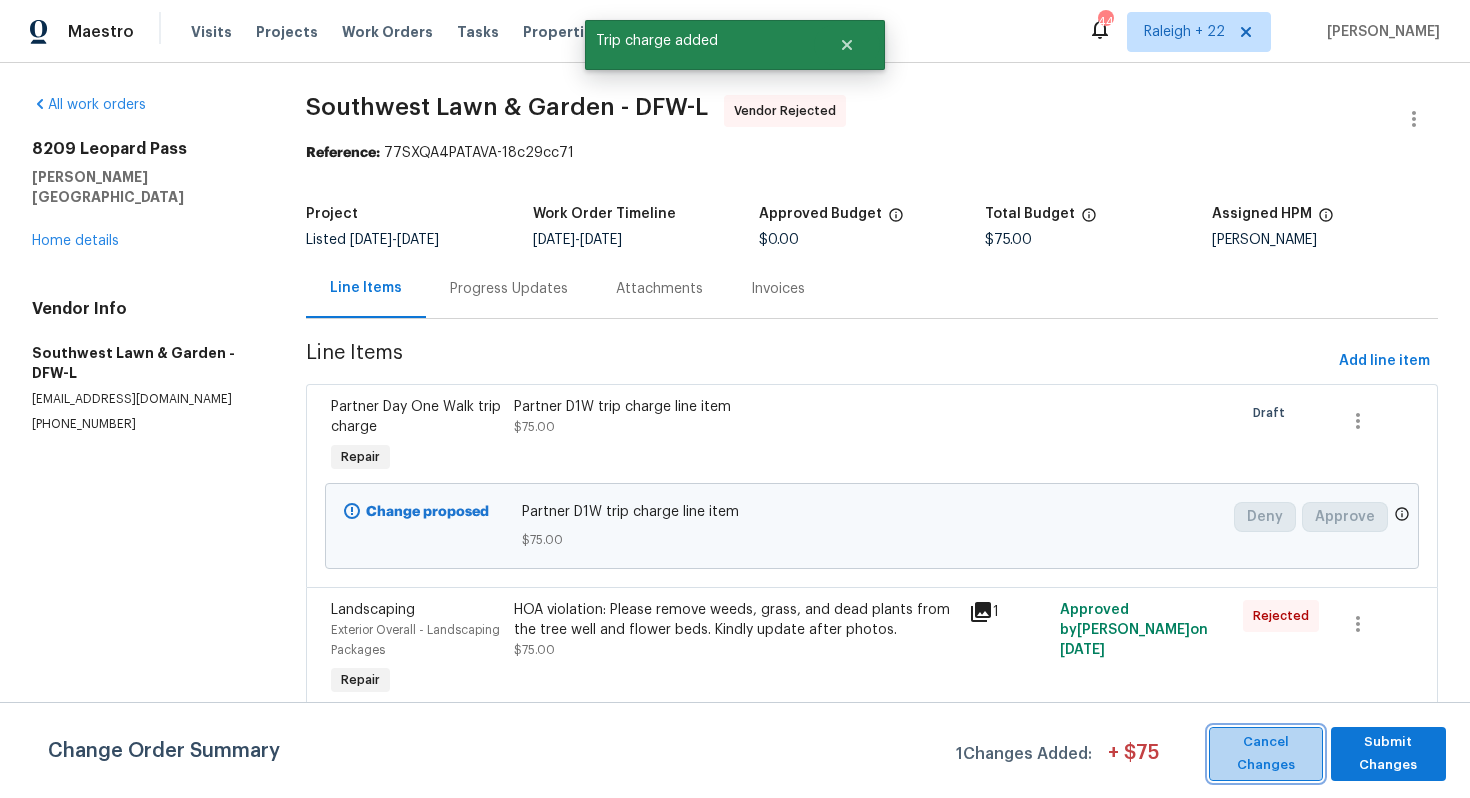 click on "Cancel Changes" at bounding box center (1266, 754) 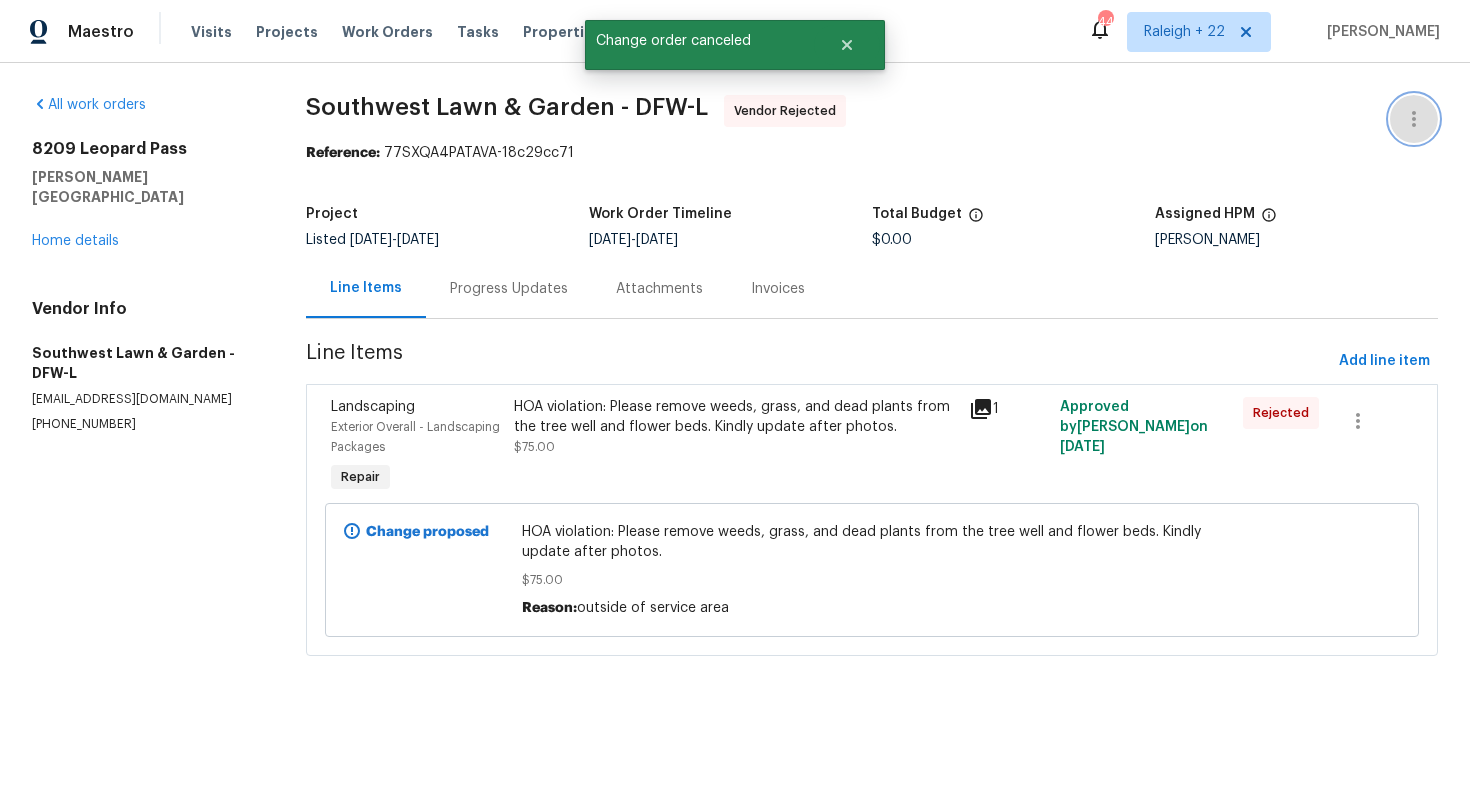 click 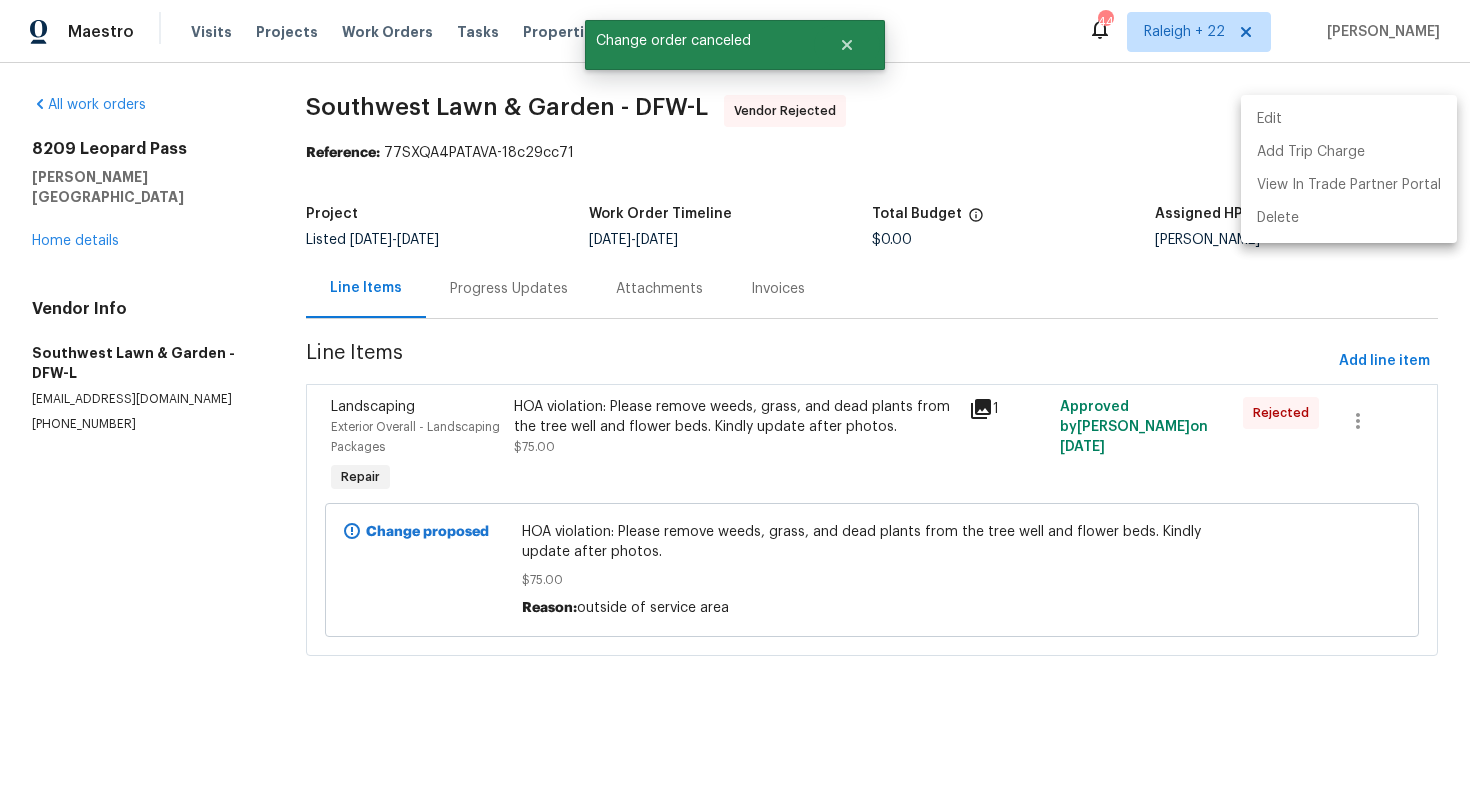 click on "Edit" at bounding box center [1349, 119] 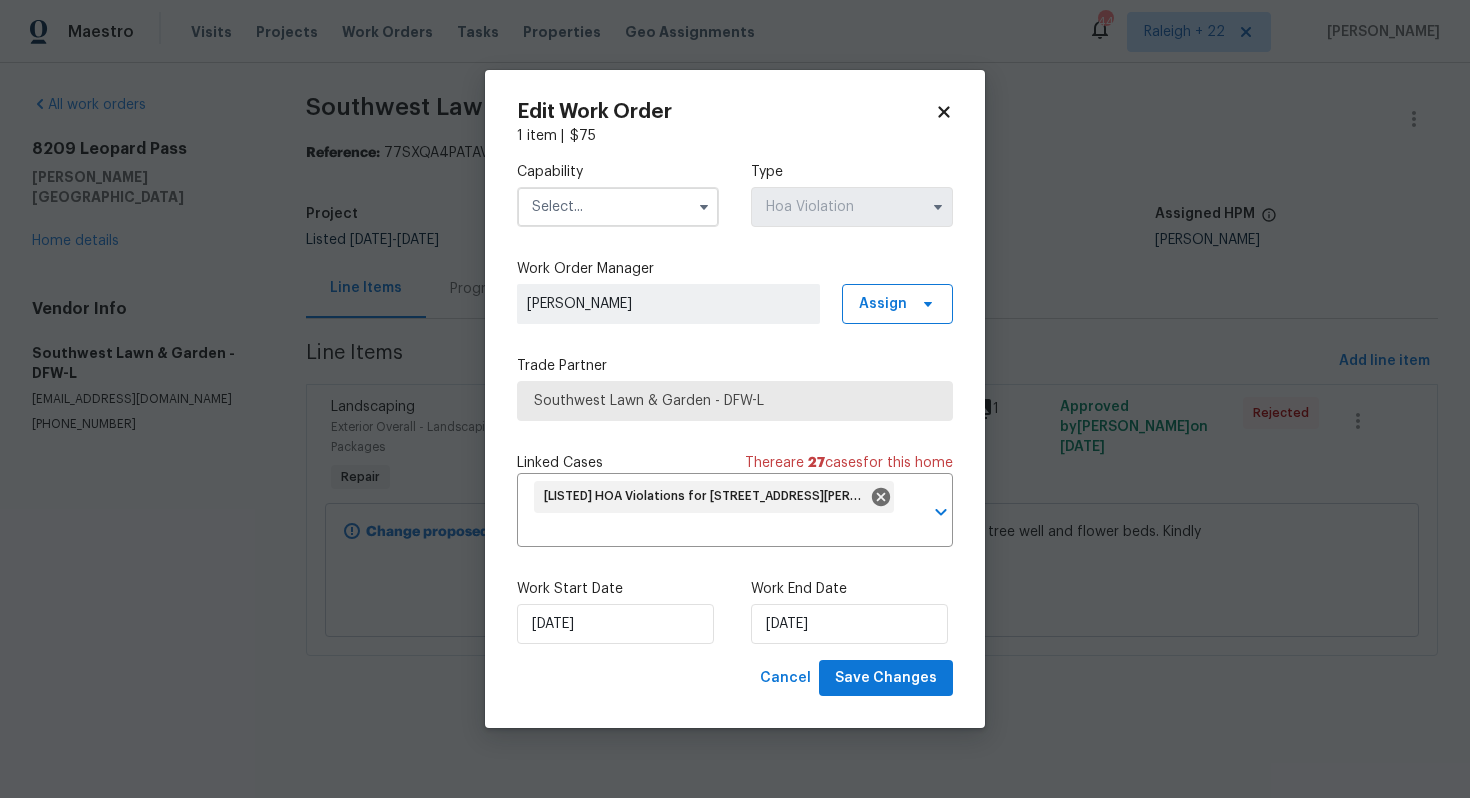 click at bounding box center [618, 207] 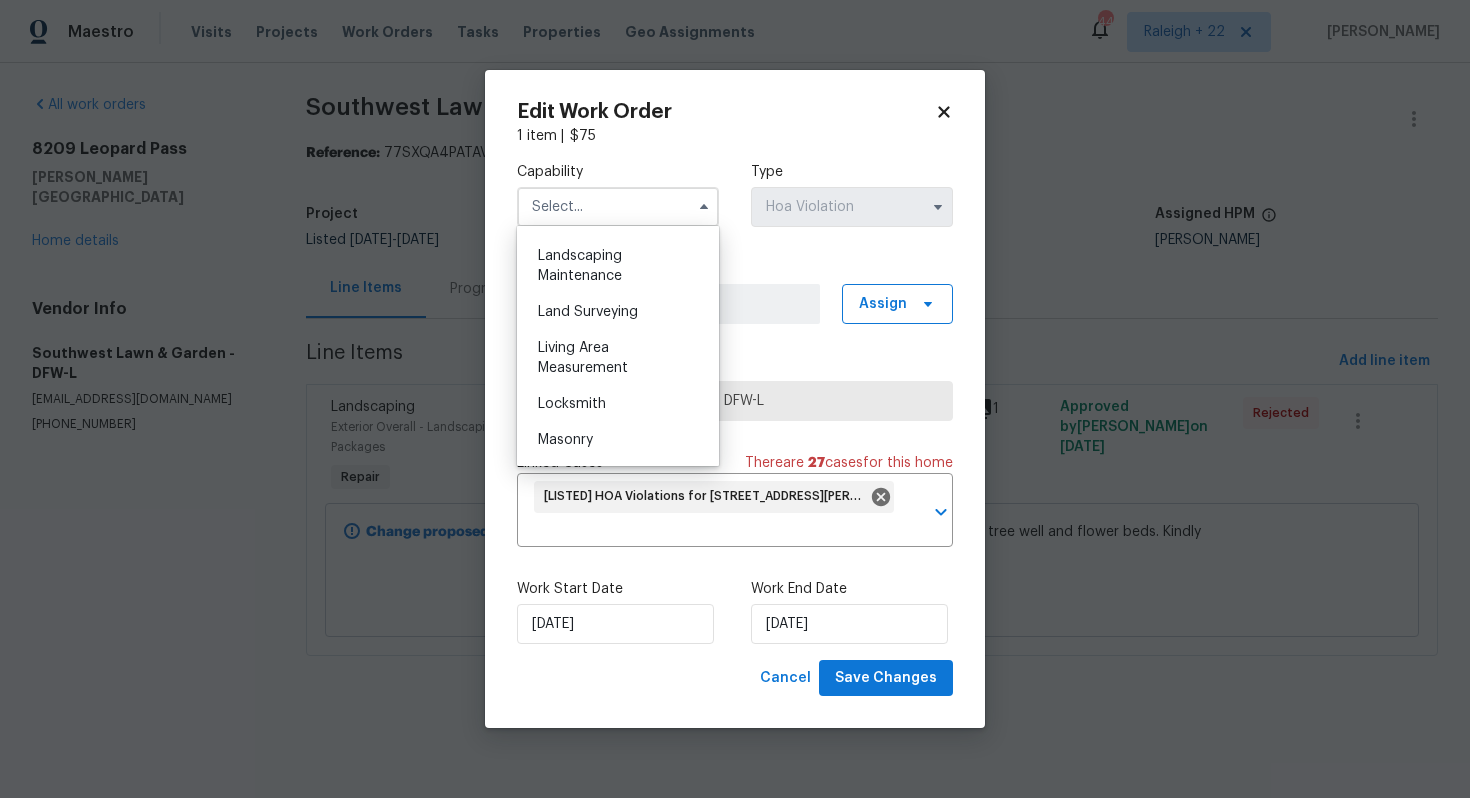 scroll, scrollTop: 1274, scrollLeft: 0, axis: vertical 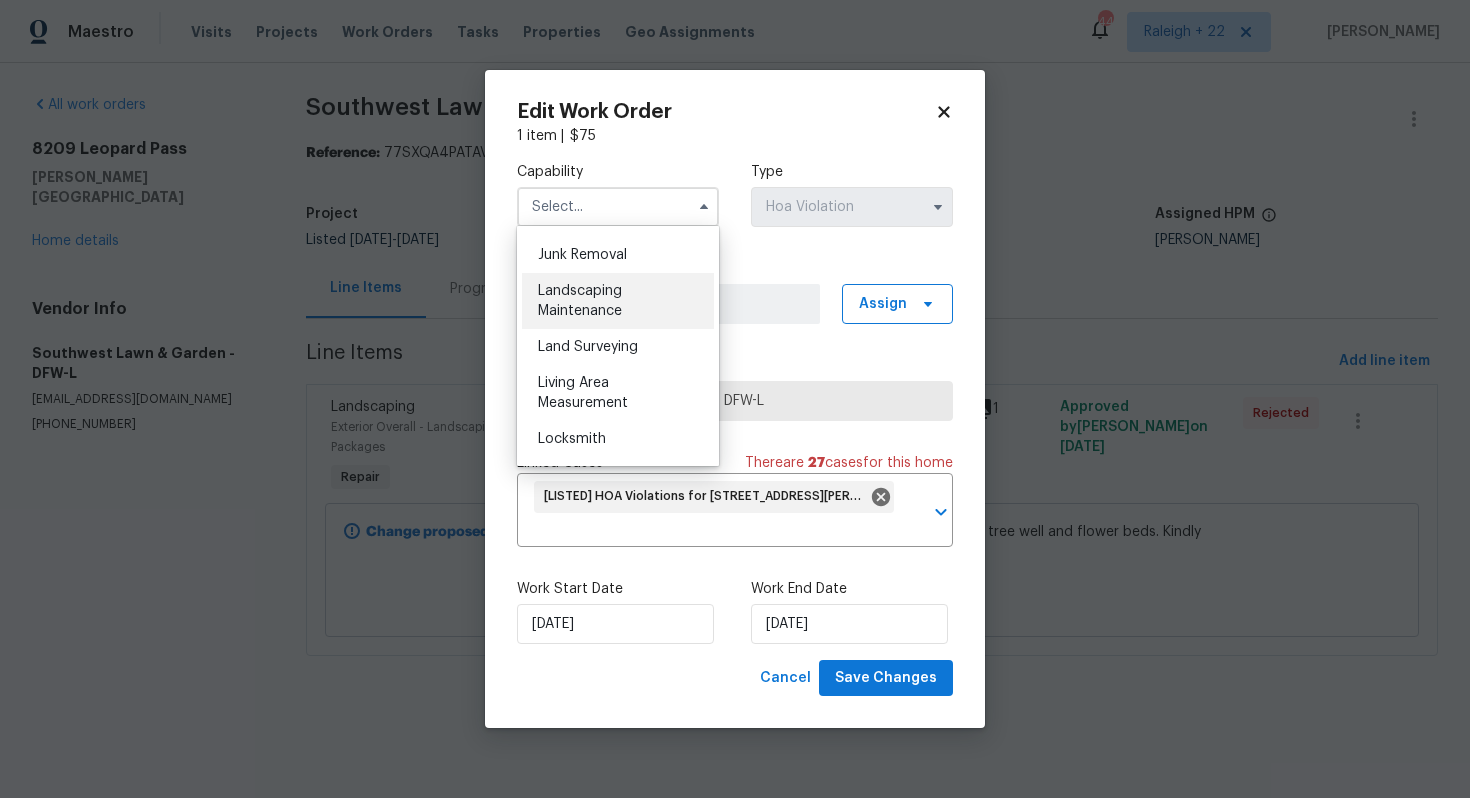 click on "Landscaping Maintenance" at bounding box center [580, 301] 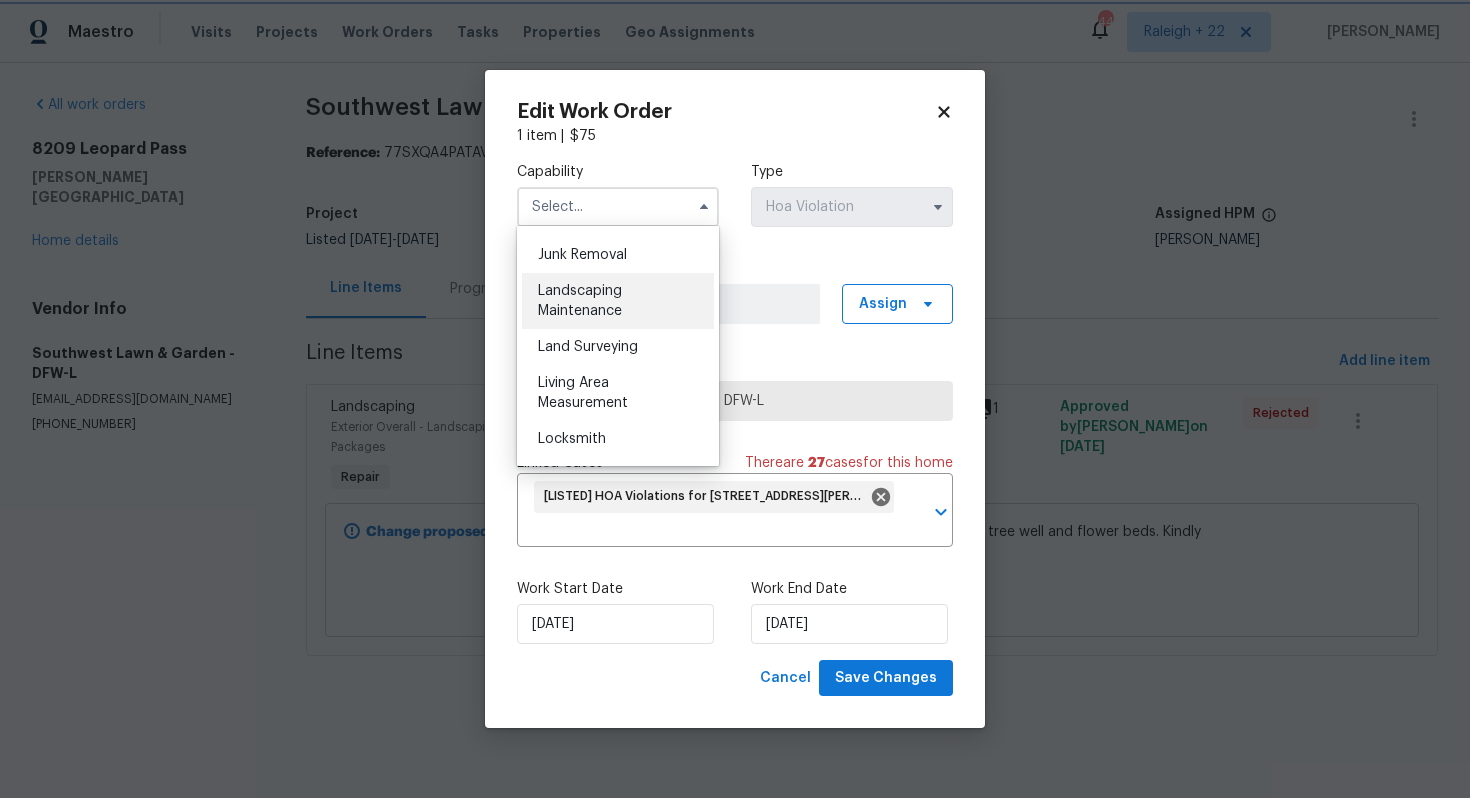 type on "Landscaping Maintenance" 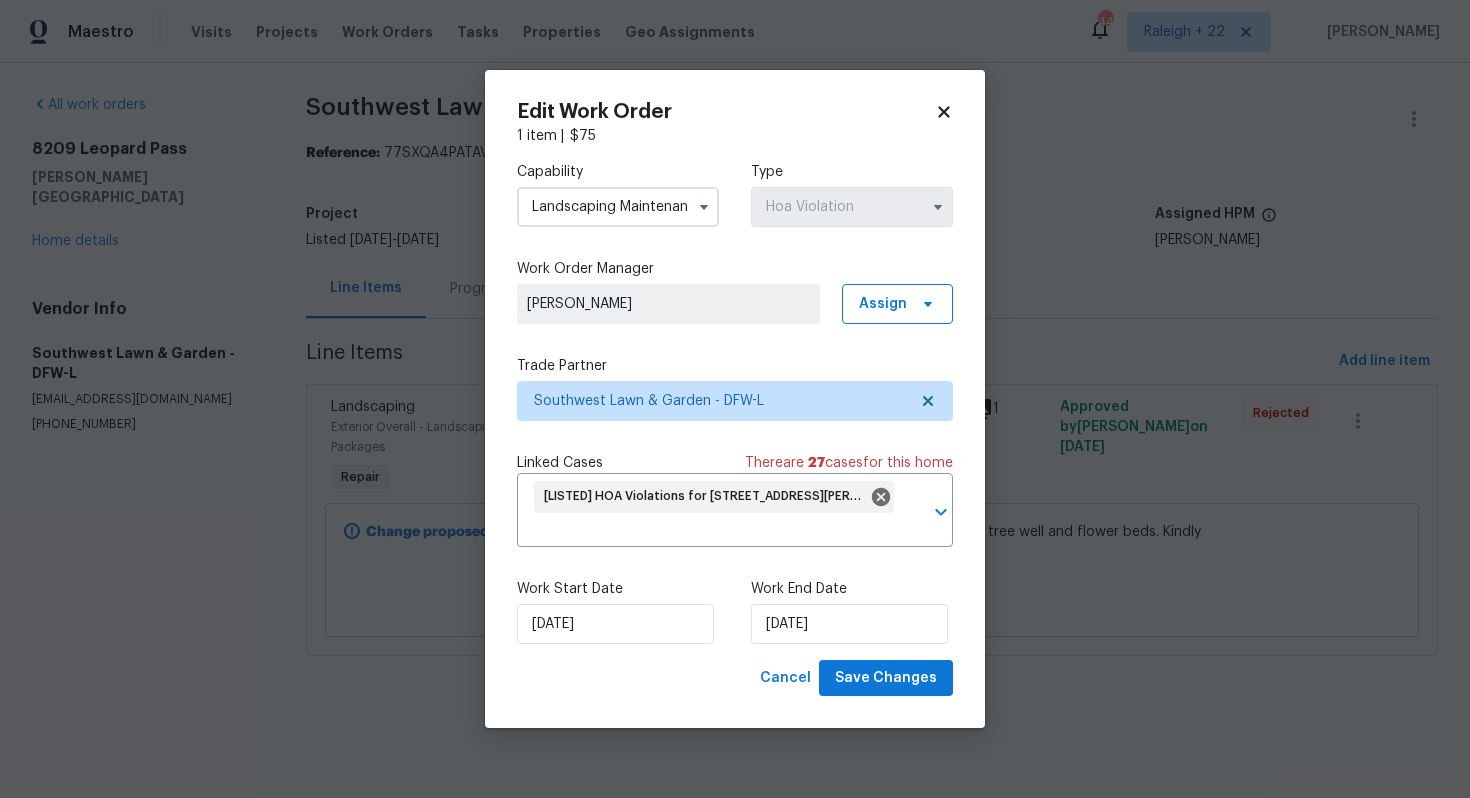 click on "Capability   Landscaping Maintenance Type   Hoa Violation Work Order Manager   [PERSON_NAME] Assign Trade Partner   Southwest Lawn & Garden - DFW-L Linked Cases There  are   27  case s  for this home   [LISTED] HOA Violations for [STREET_ADDRESS][PERSON_NAME] ​ Work Start Date   [DATE] Work End Date   [DATE]" at bounding box center (735, 403) 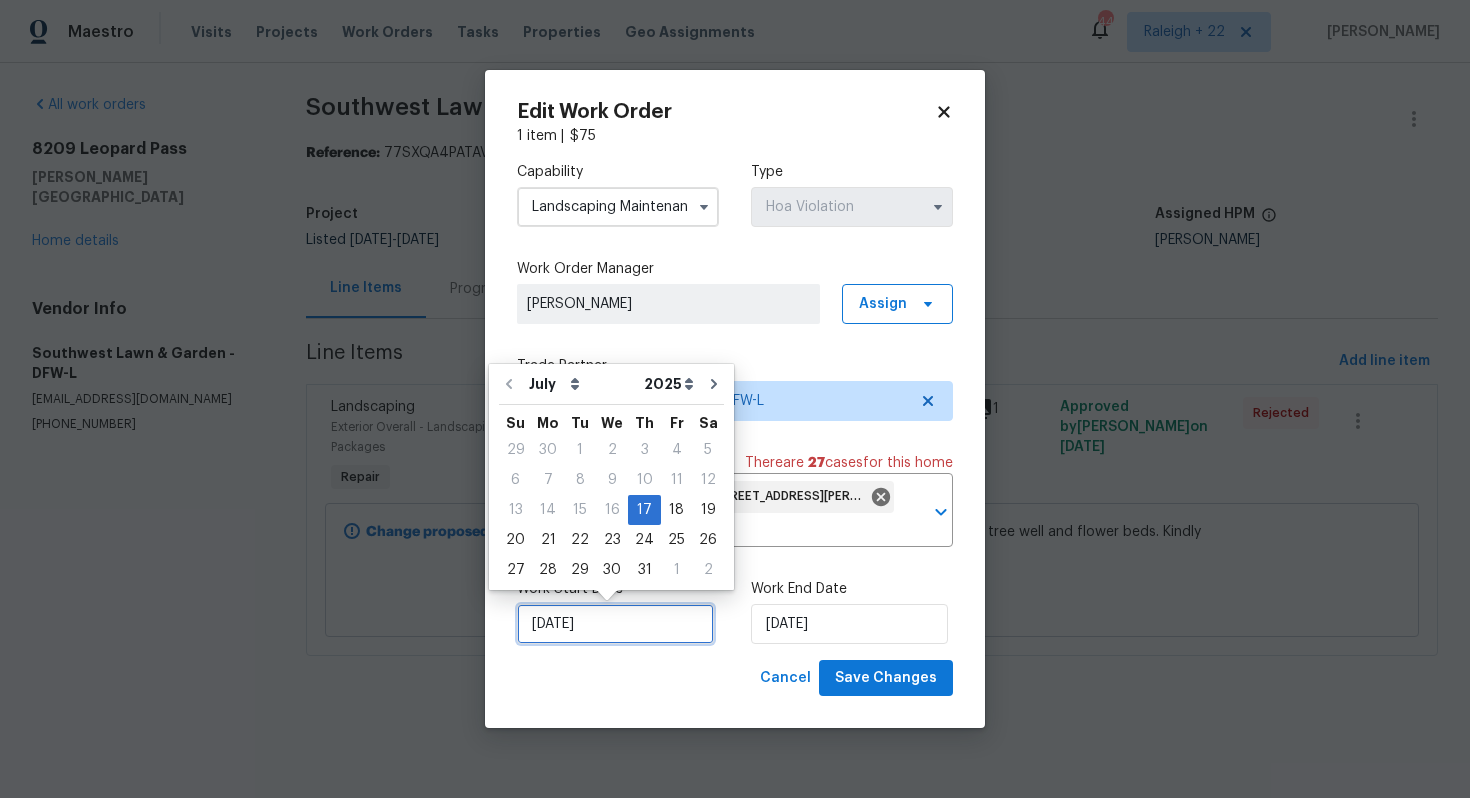 click on "[DATE]" at bounding box center [615, 624] 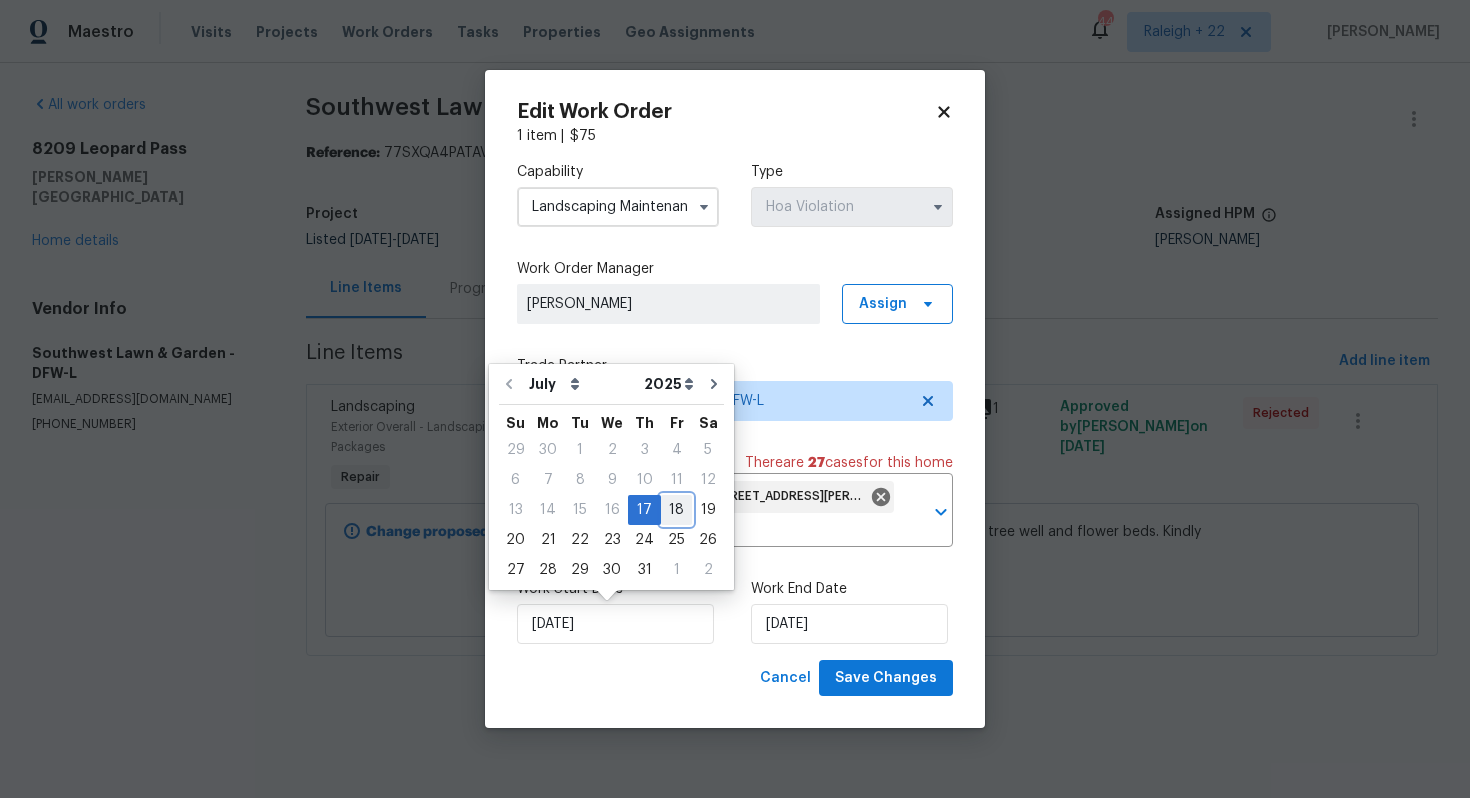 click on "18" at bounding box center (676, 510) 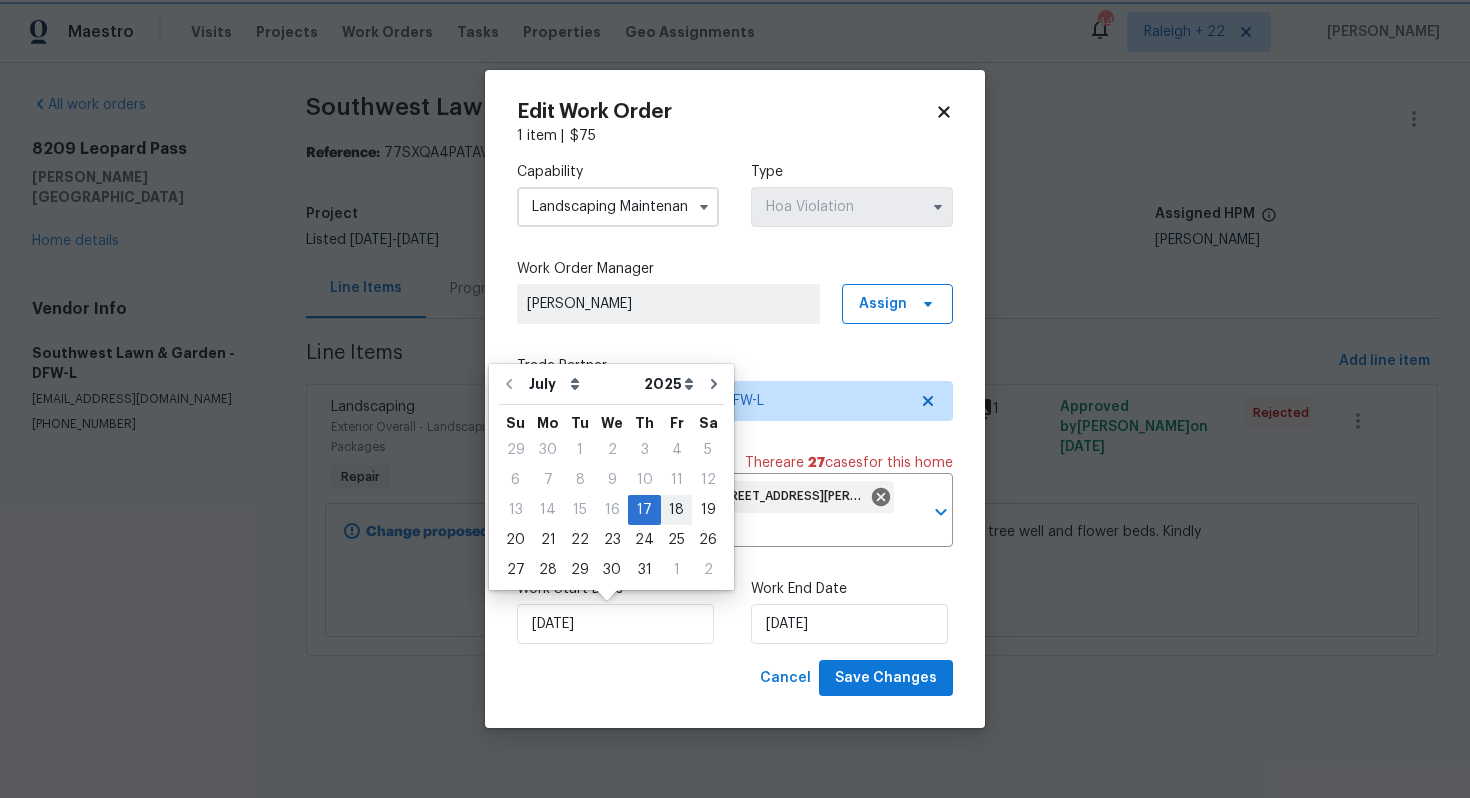 type on "[DATE]" 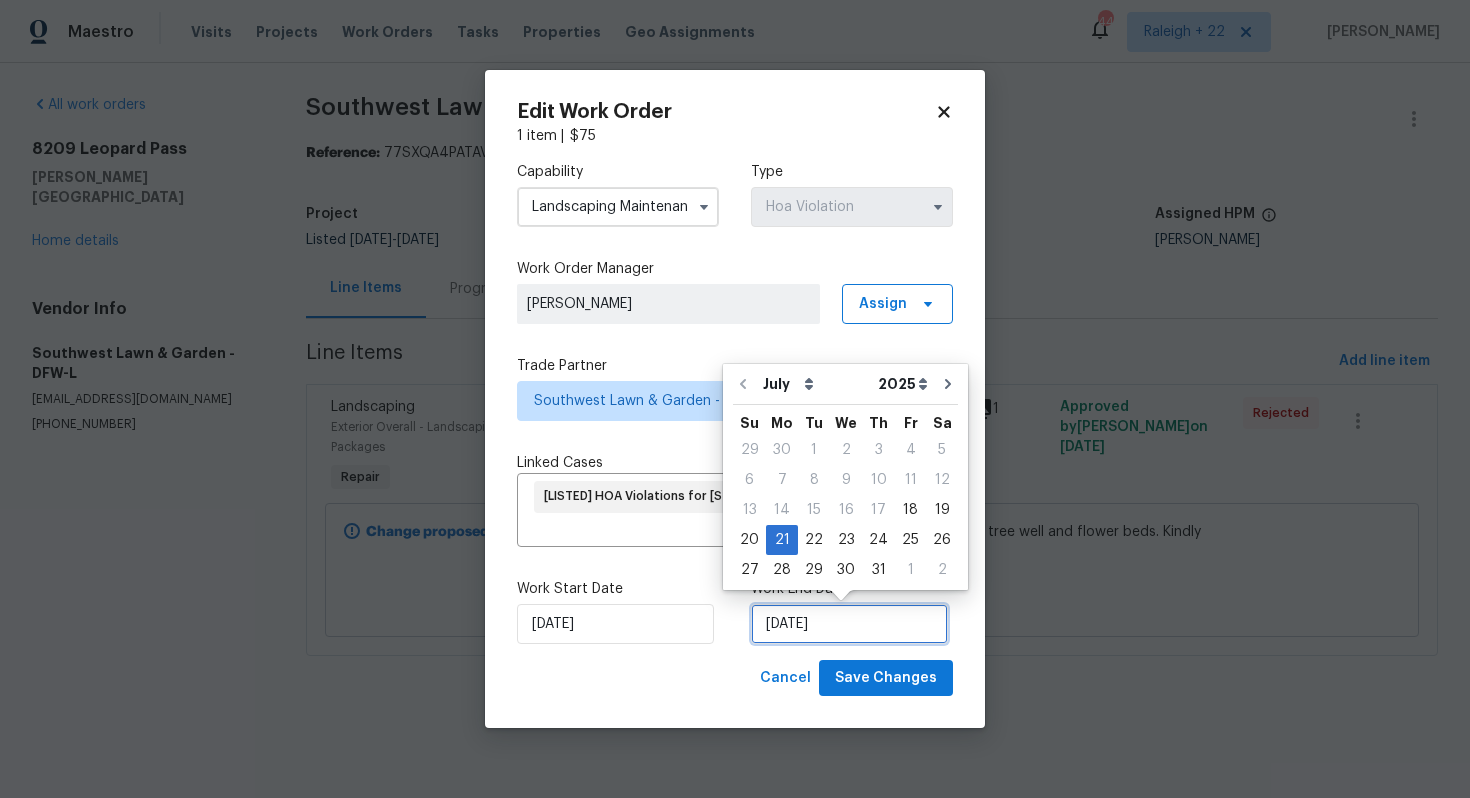 click on "[DATE]" at bounding box center (849, 624) 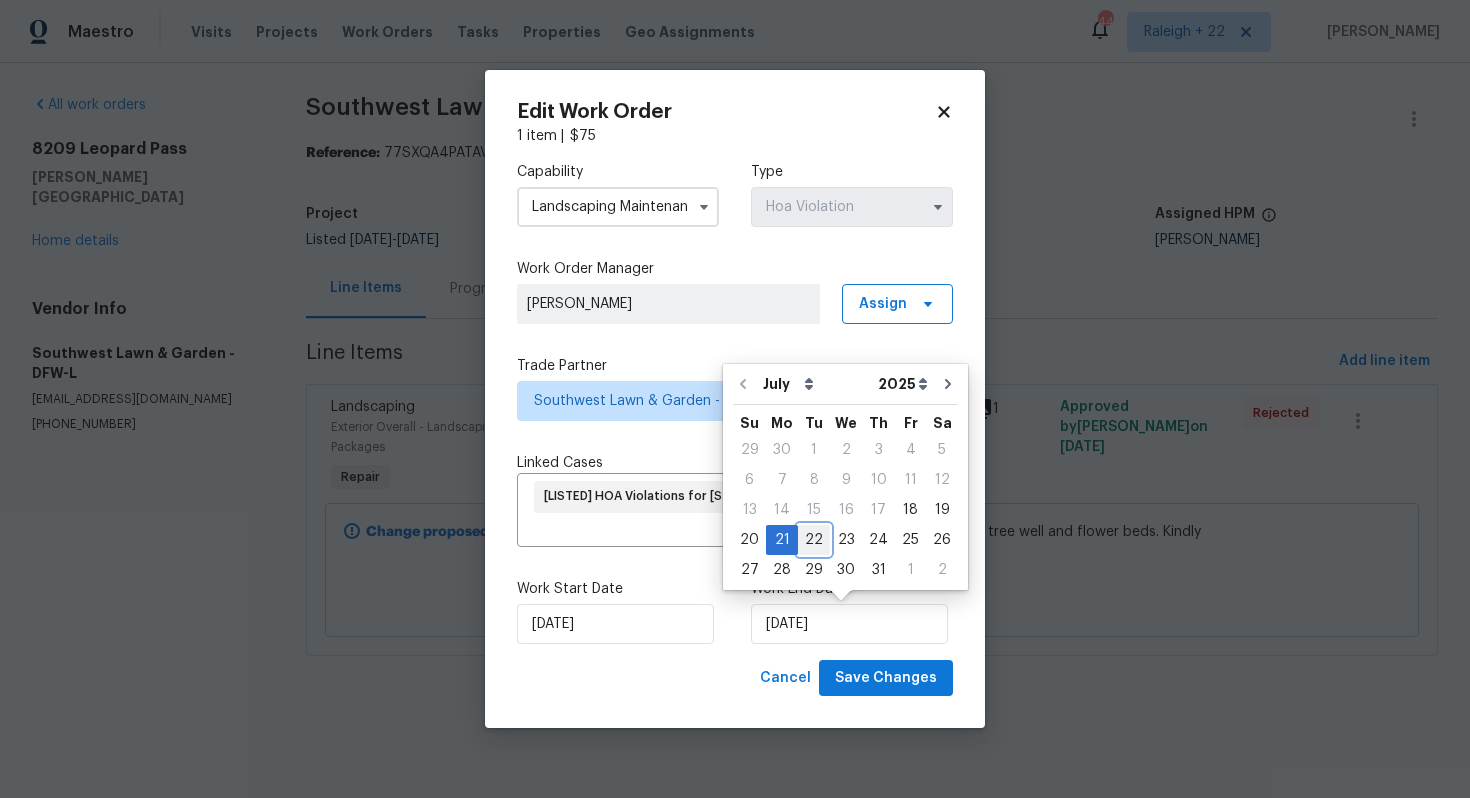 click on "22" at bounding box center (814, 540) 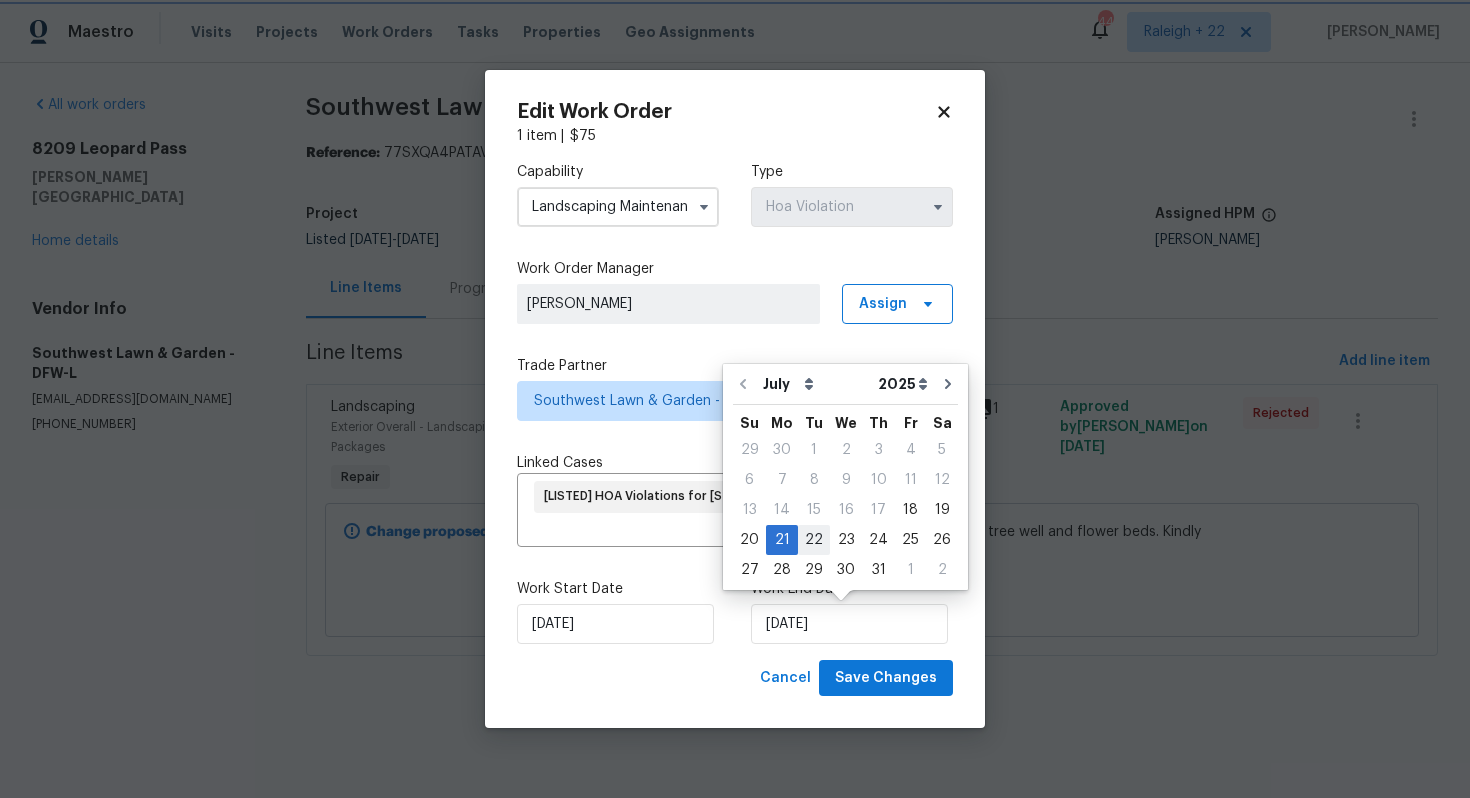 type on "[DATE]" 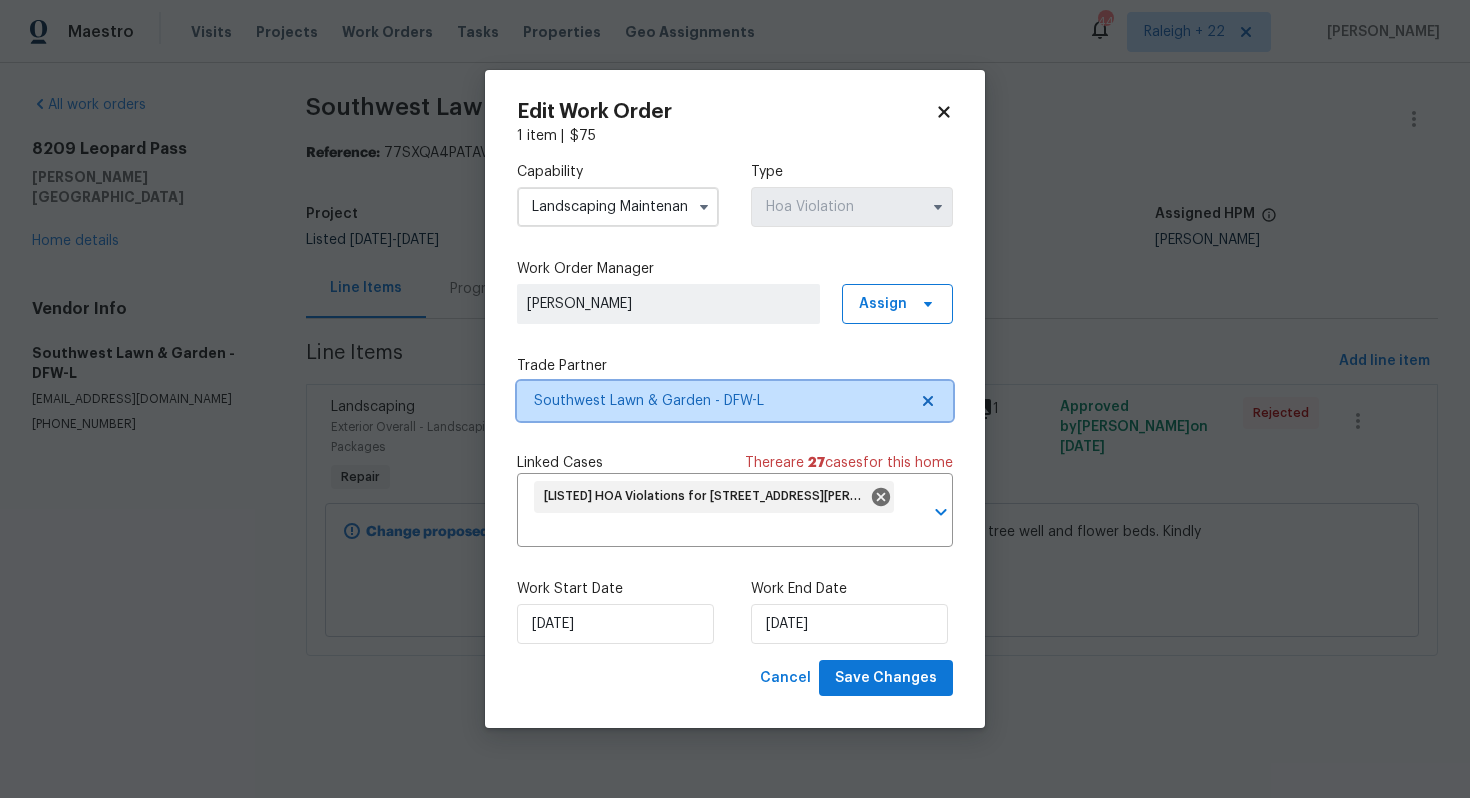click 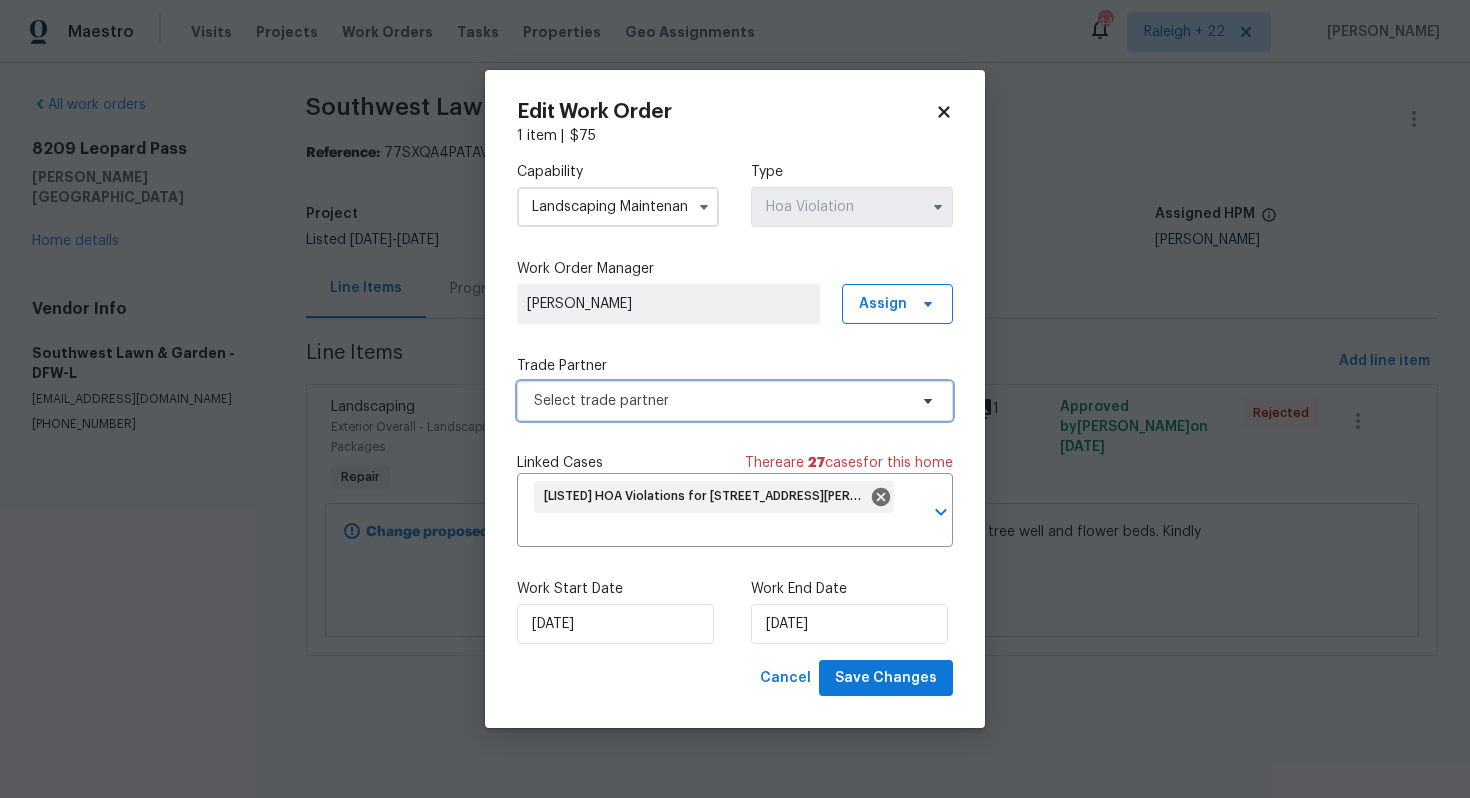 click on "Select trade partner" at bounding box center [720, 401] 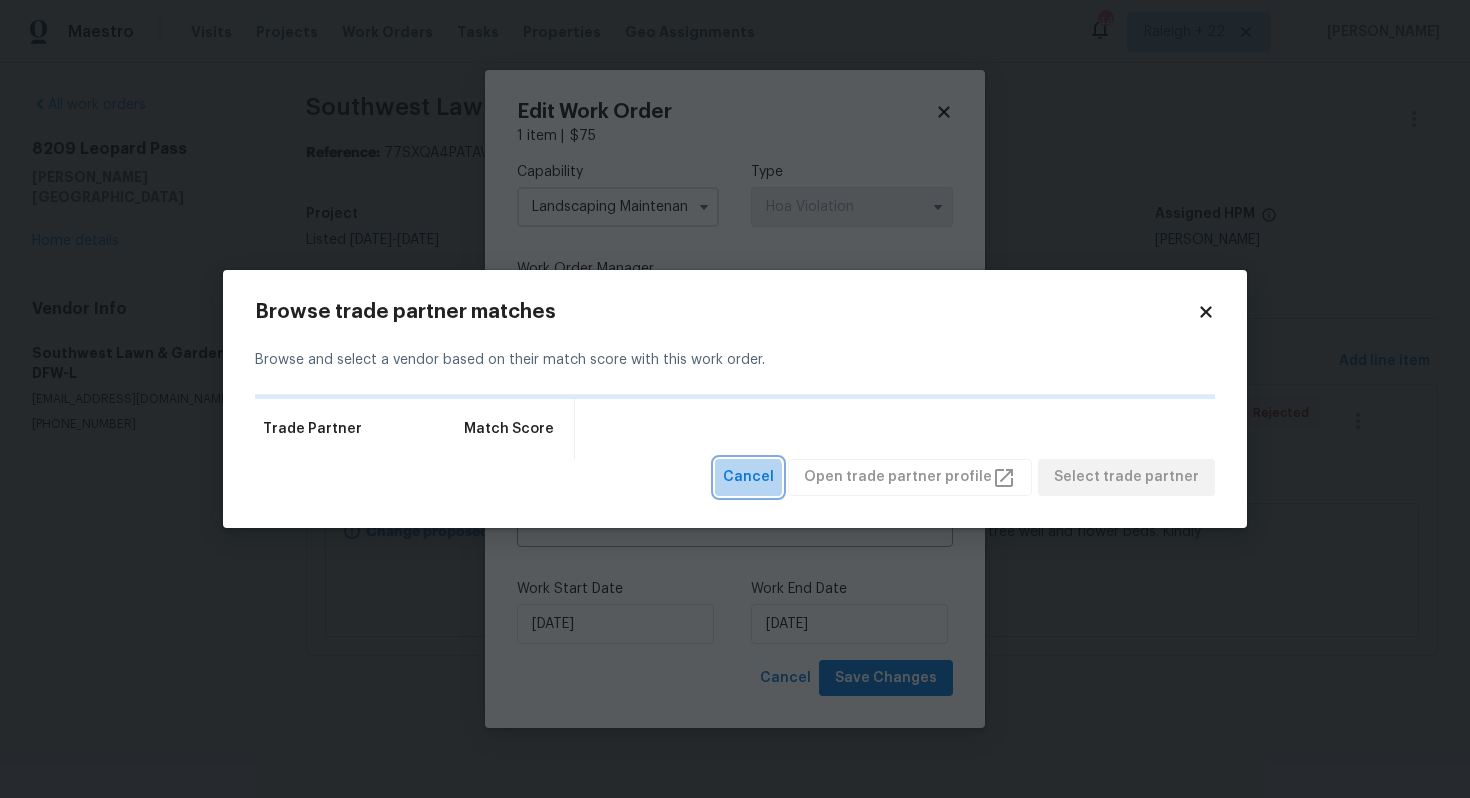 click on "Cancel" at bounding box center [748, 477] 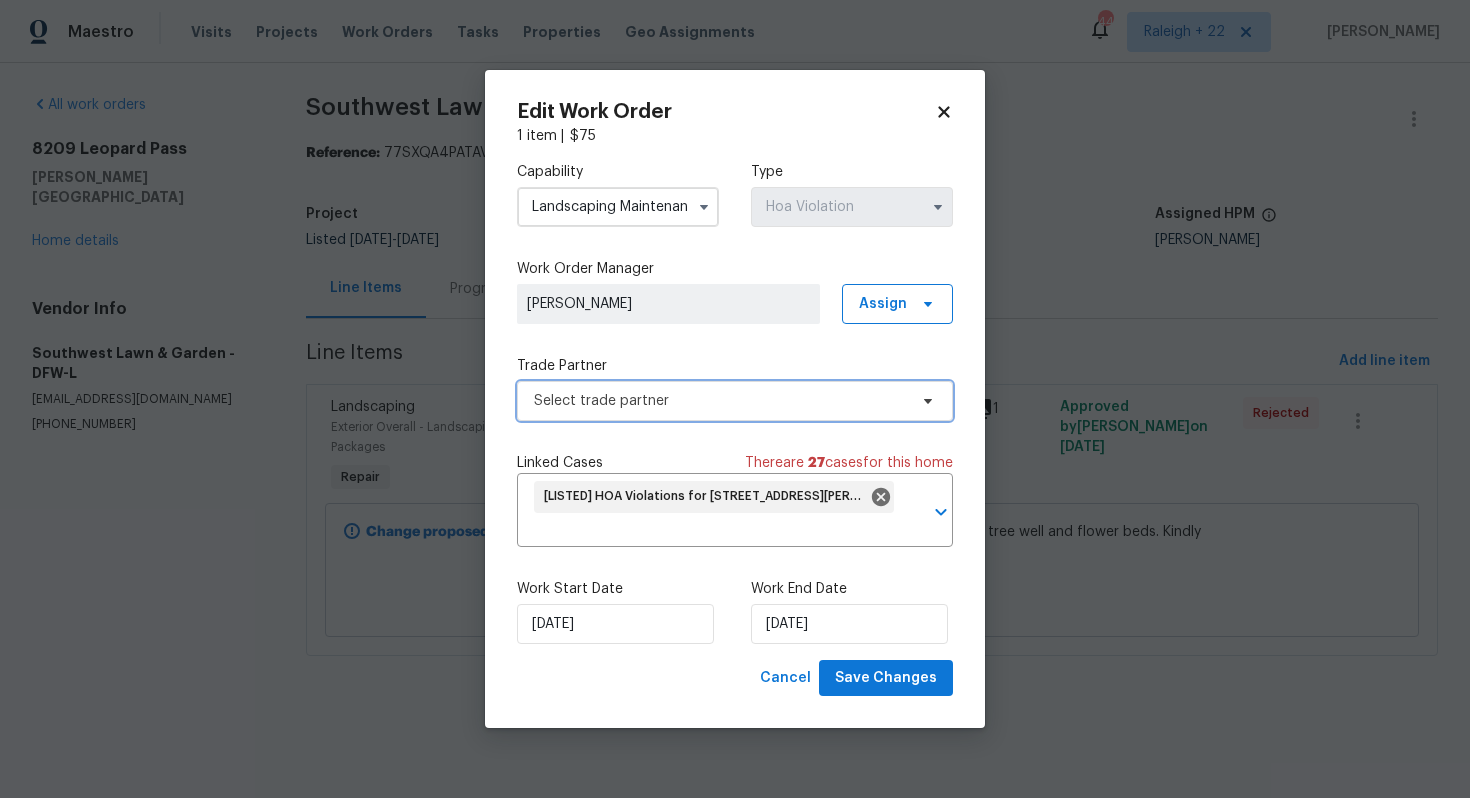 click on "Select trade partner" at bounding box center [735, 401] 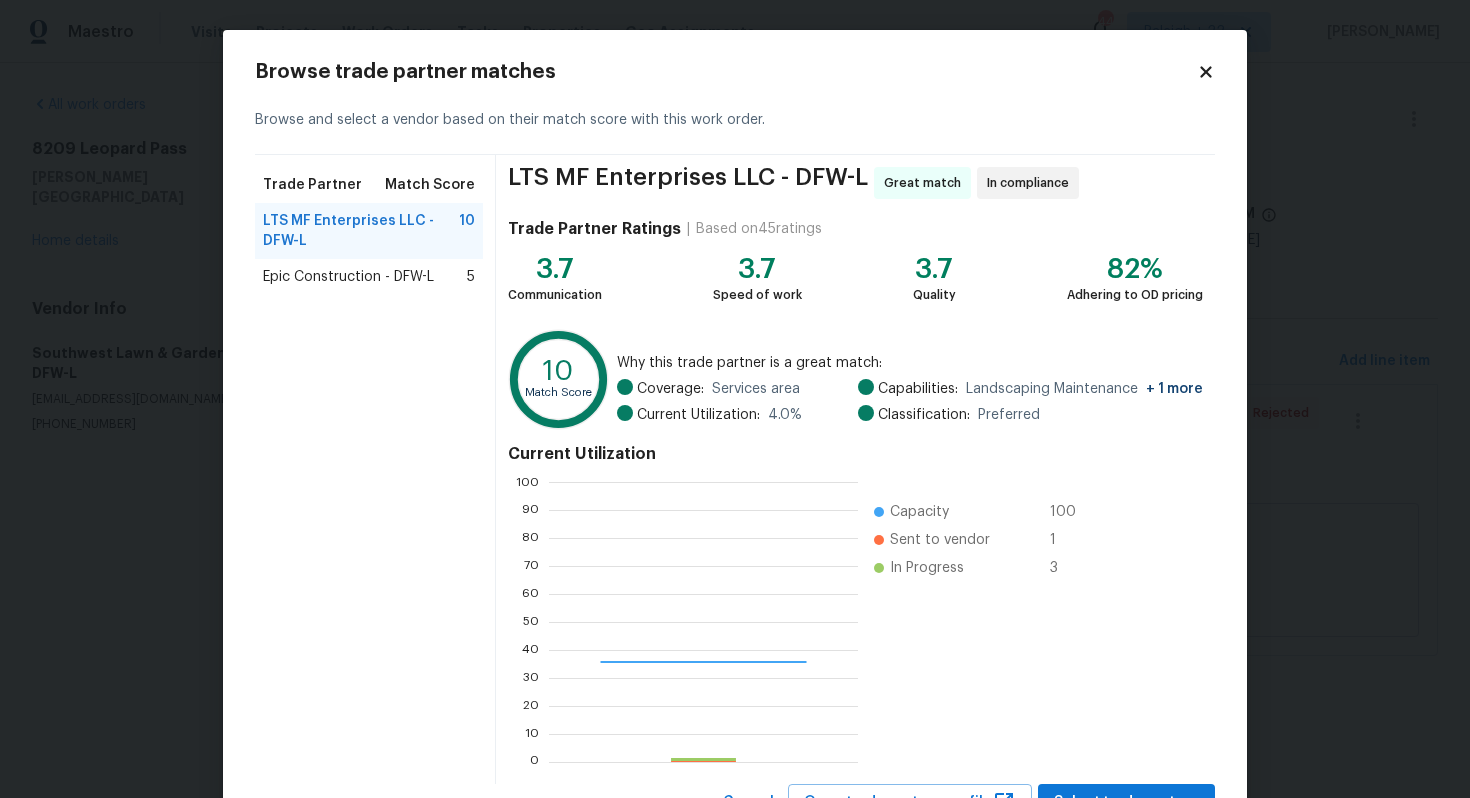 scroll, scrollTop: 2, scrollLeft: 2, axis: both 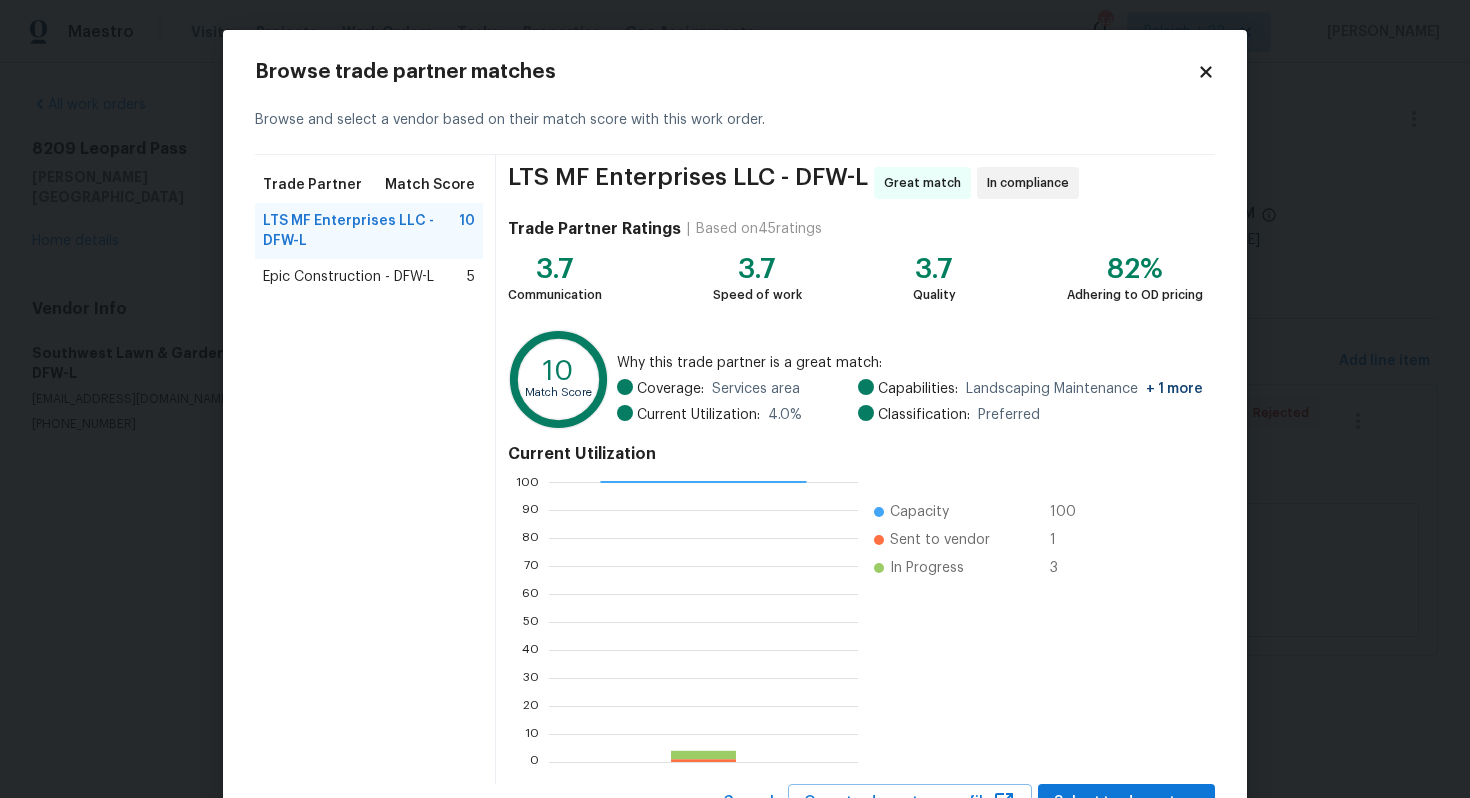 click on "Epic Construction - DFW-L" at bounding box center (348, 277) 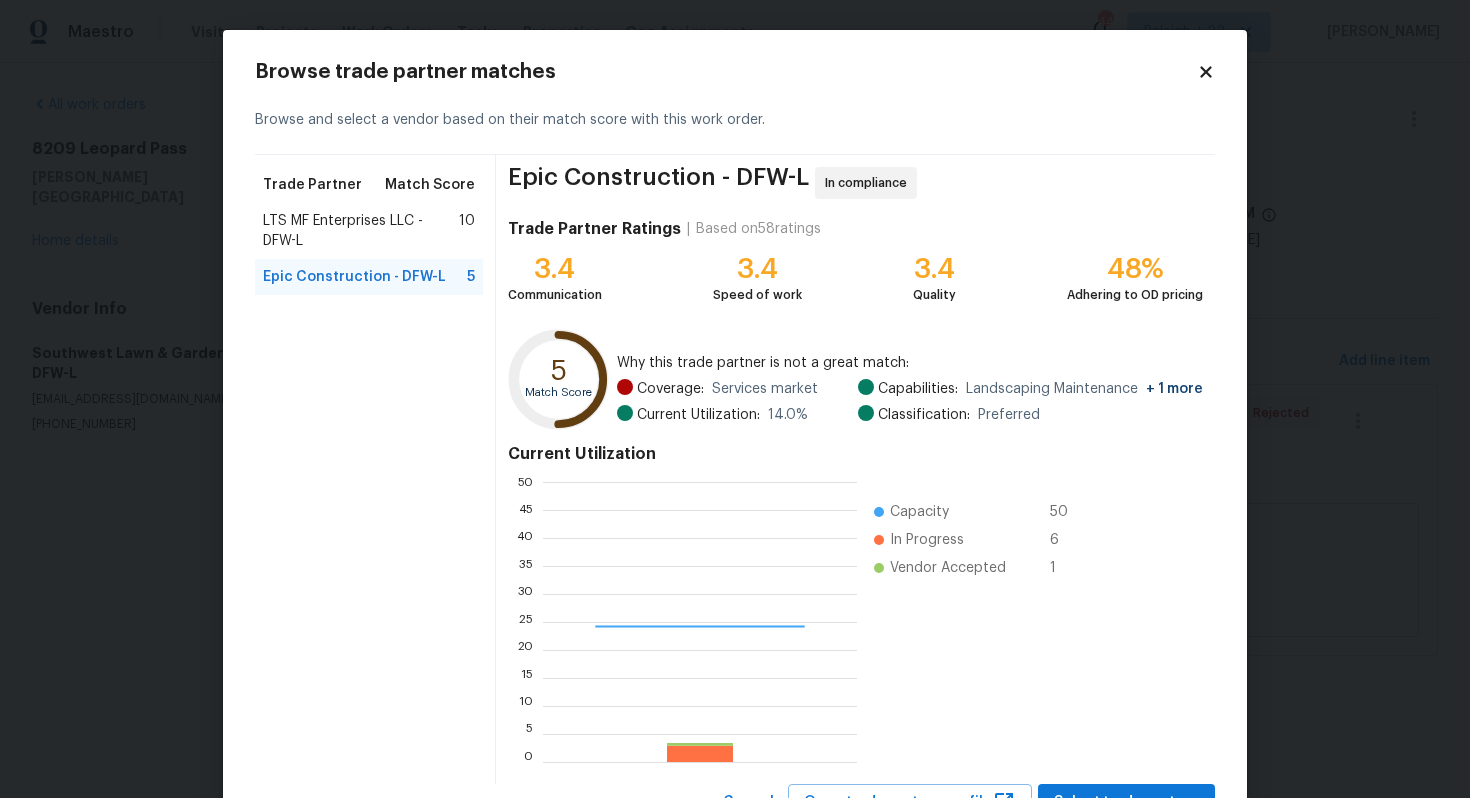 scroll, scrollTop: 2, scrollLeft: 1, axis: both 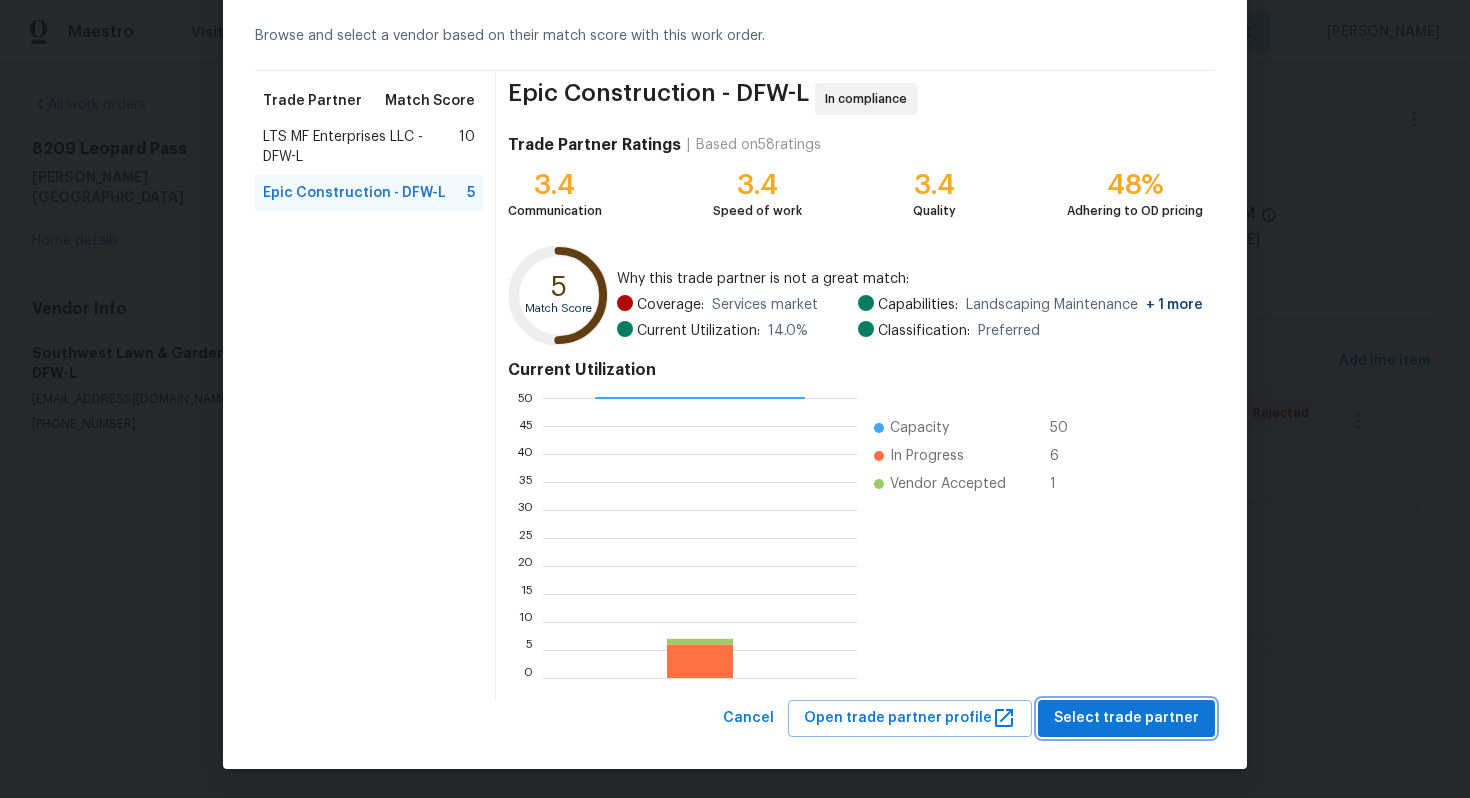 click on "Select trade partner" at bounding box center [1126, 718] 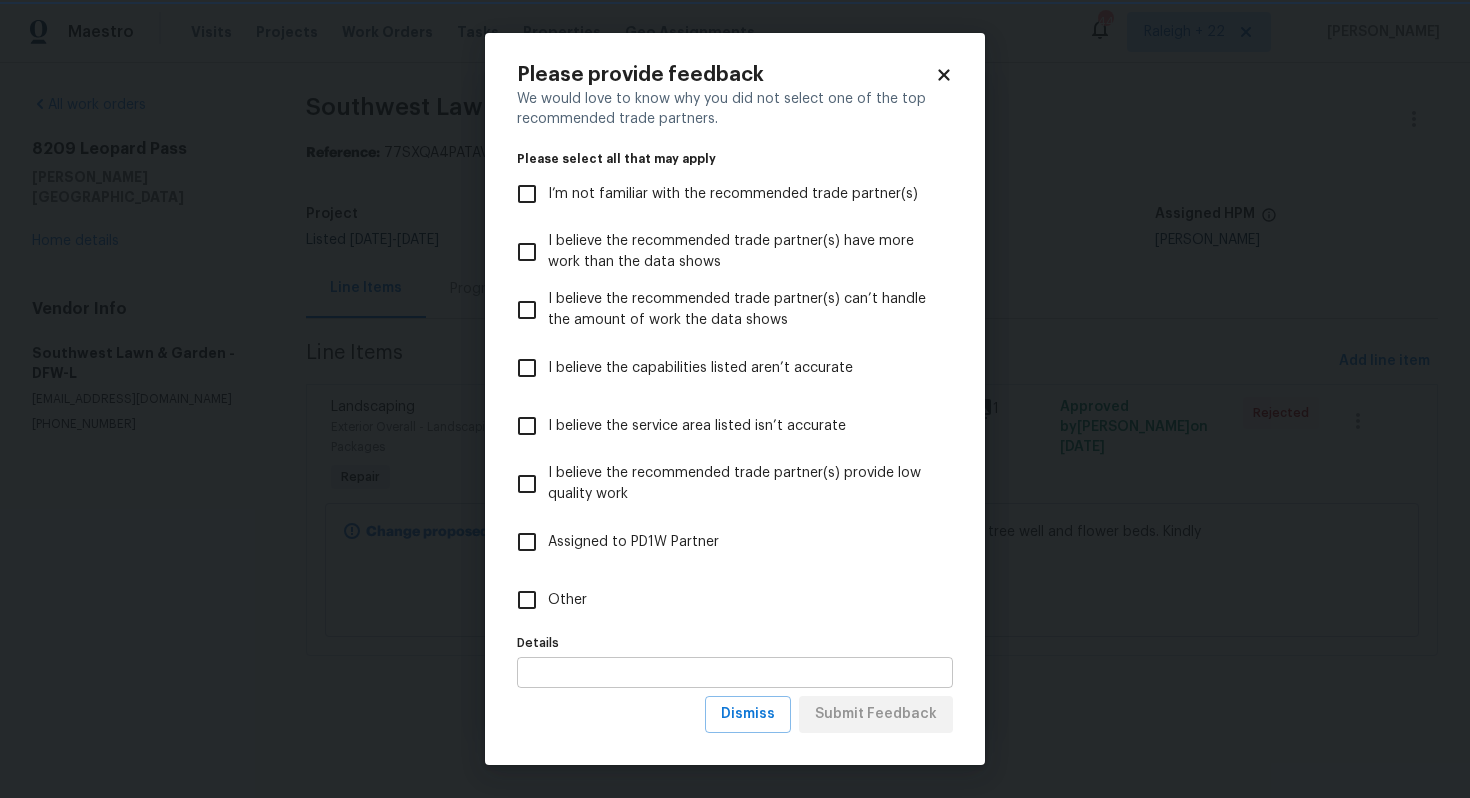scroll, scrollTop: 0, scrollLeft: 0, axis: both 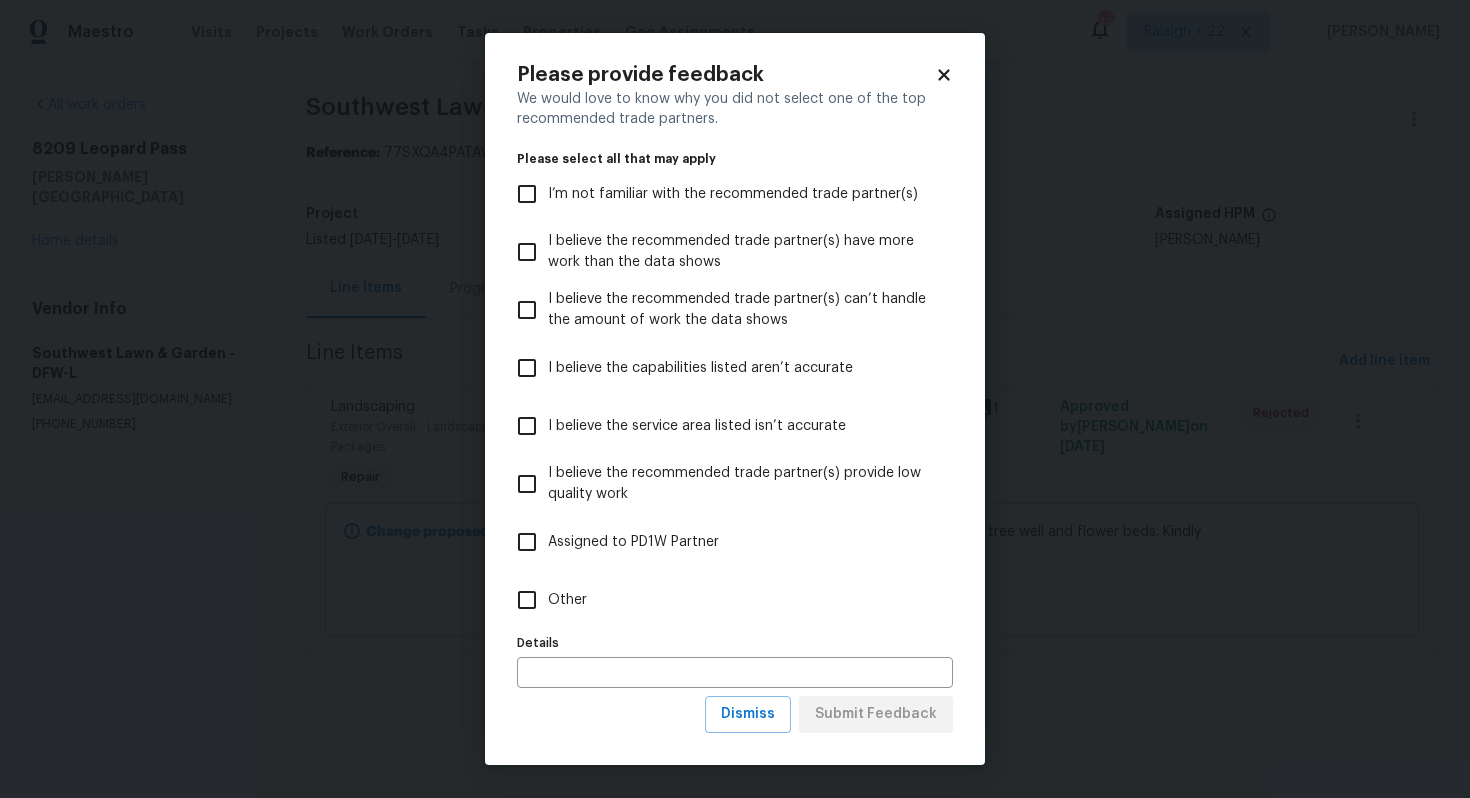 click on "Other" at bounding box center [567, 600] 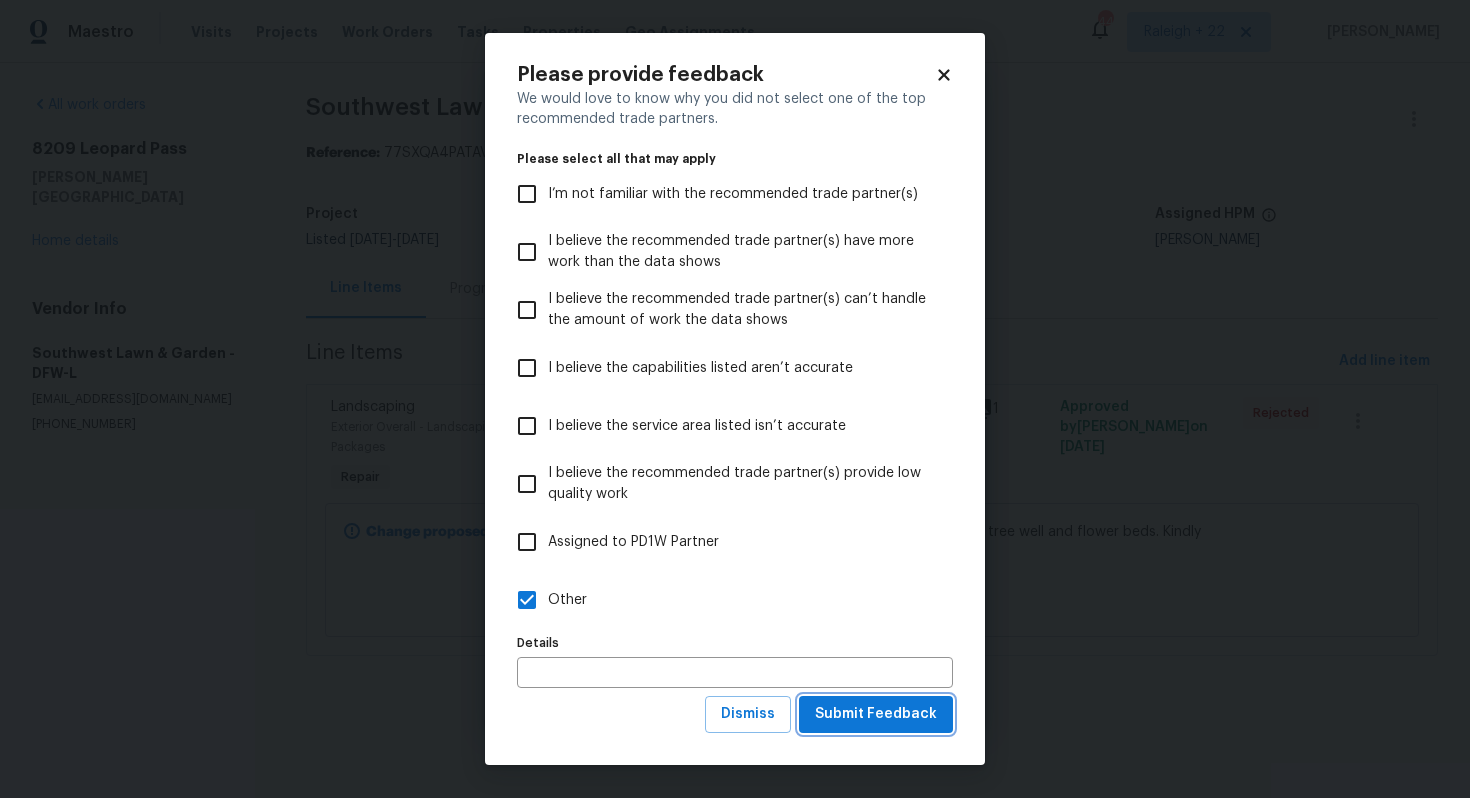 click on "Submit Feedback" at bounding box center [876, 714] 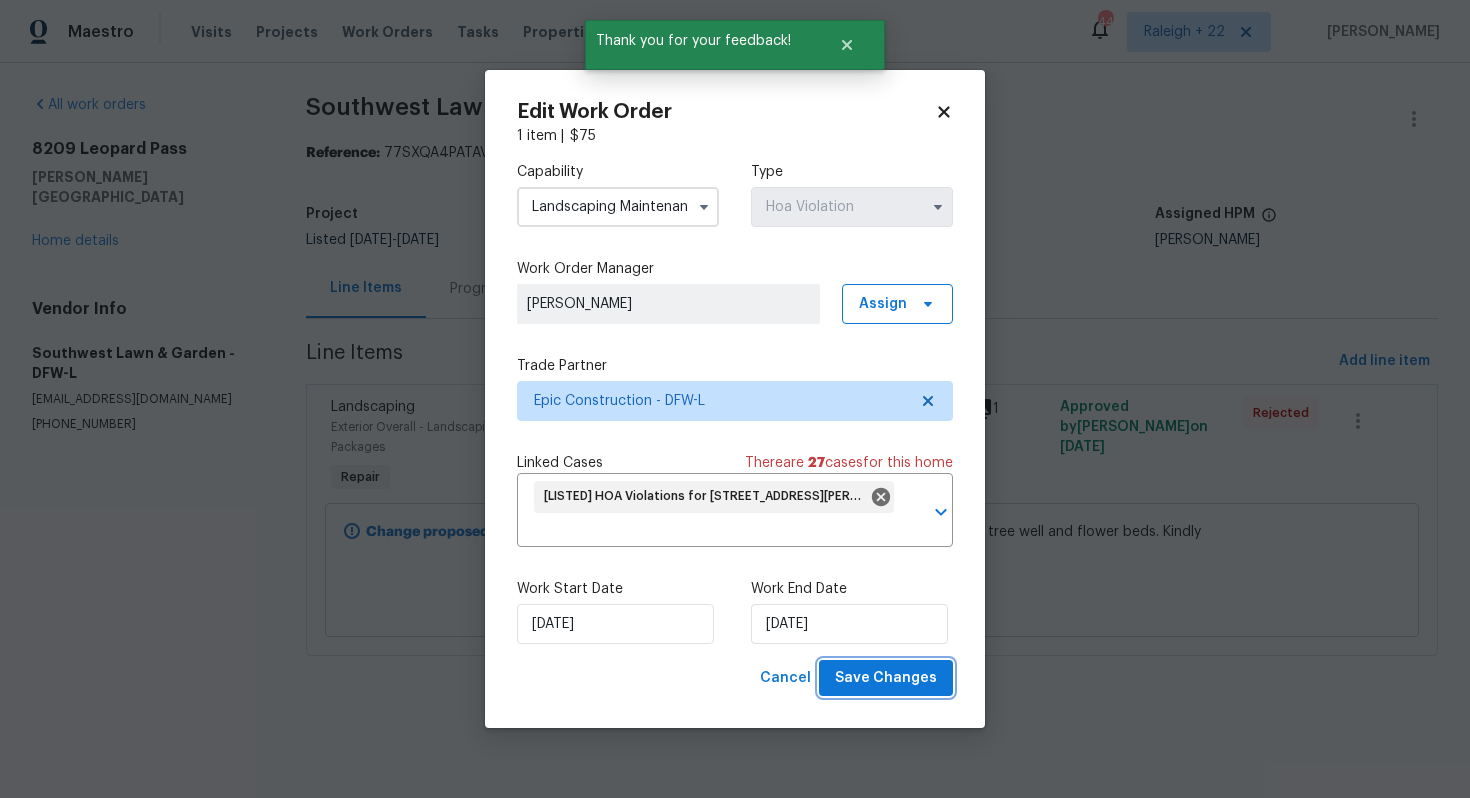 click on "Save Changes" at bounding box center (886, 678) 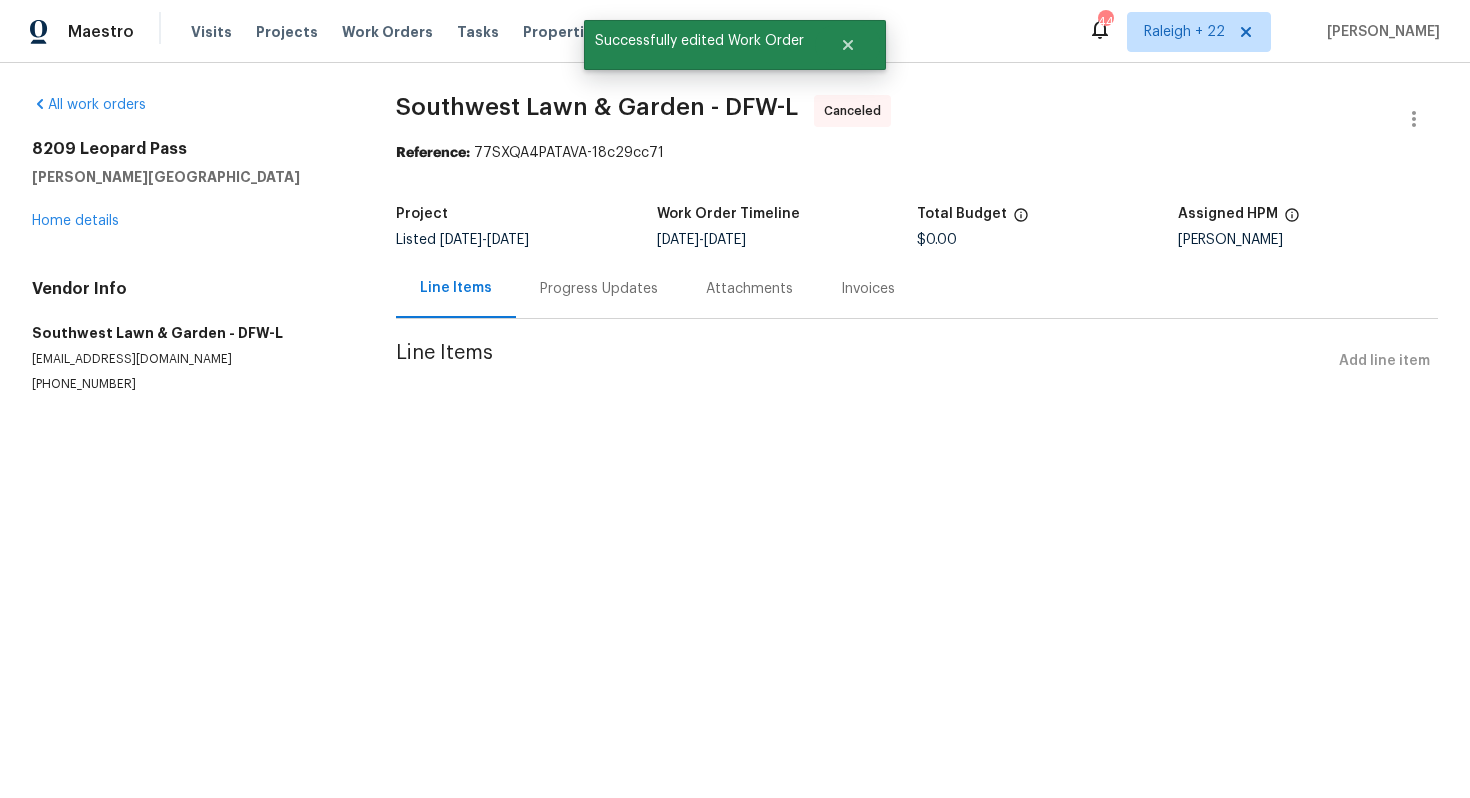 click on "Southwest Lawn & Garden - DFW-L Canceled" at bounding box center [893, 119] 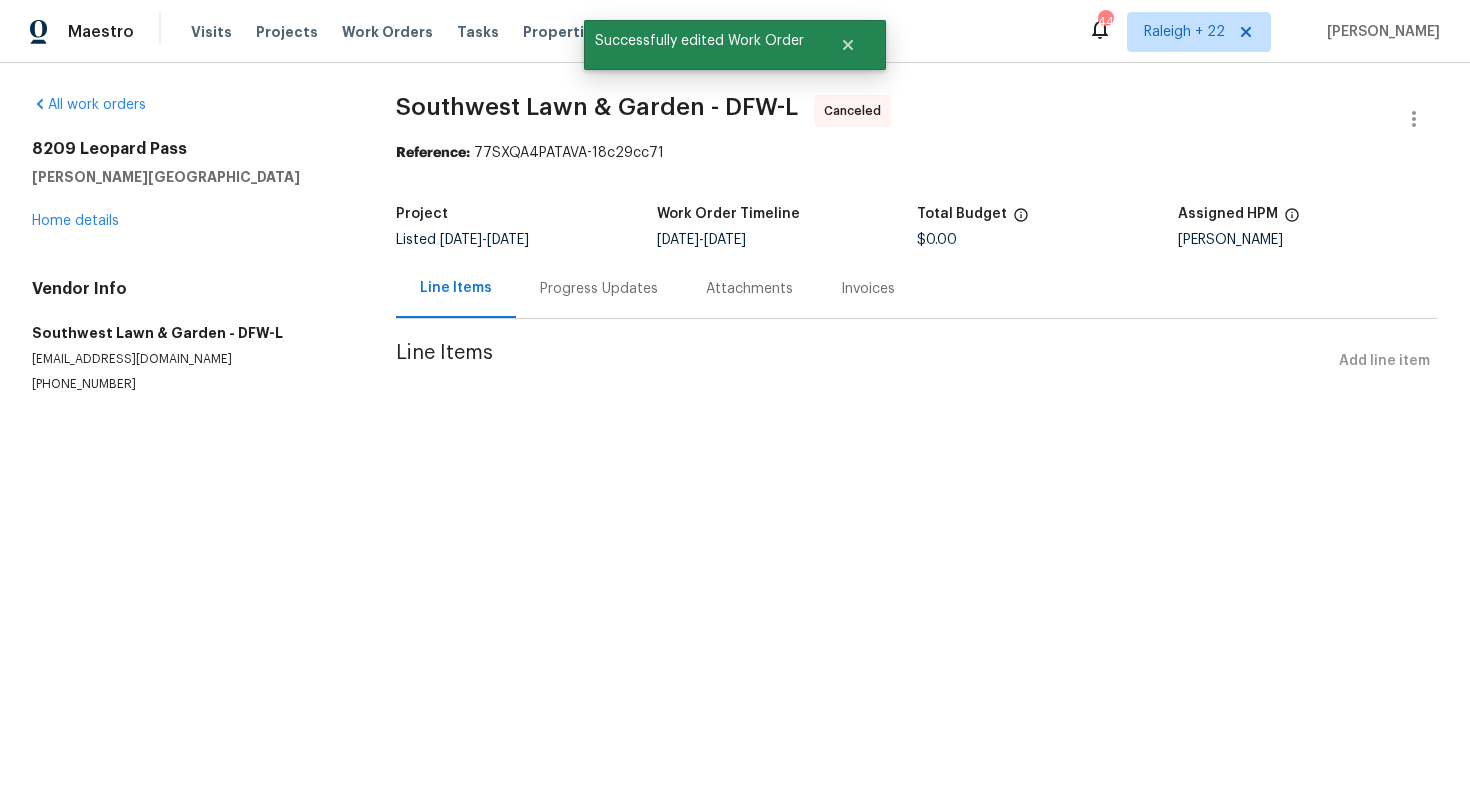 click on "[STREET_ADDRESS][PERSON_NAME] Home details" at bounding box center (190, 185) 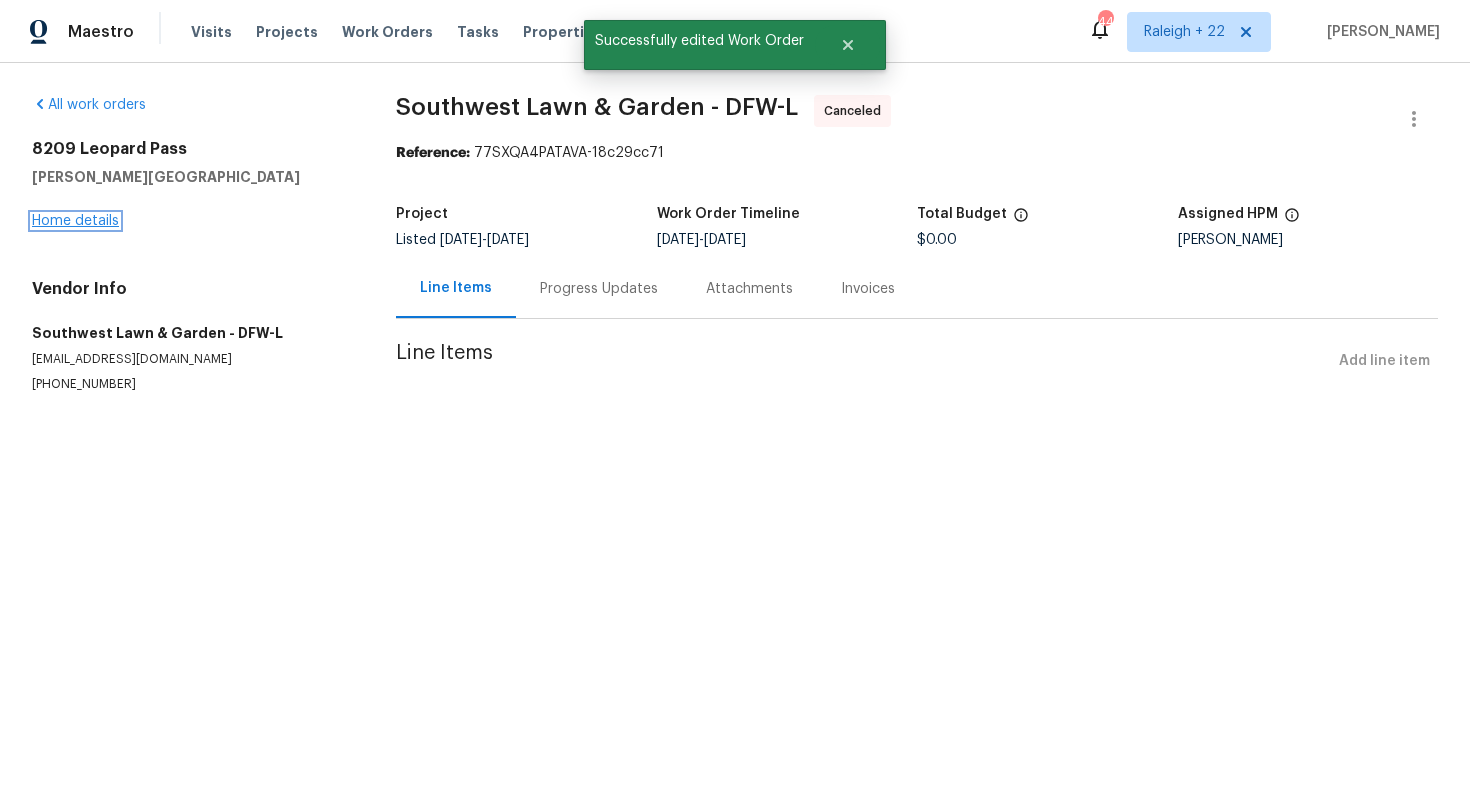 click on "Home details" at bounding box center (75, 221) 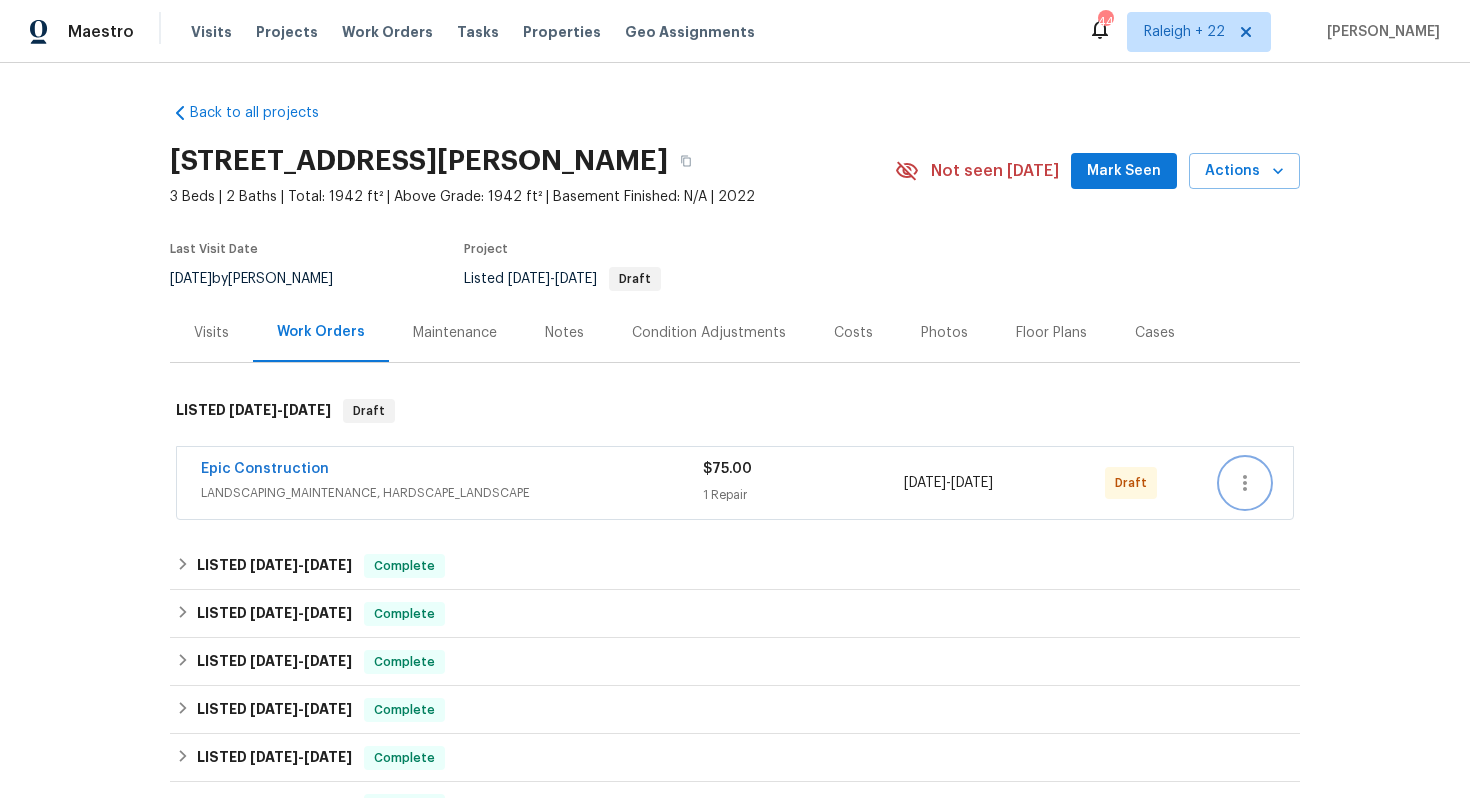 click 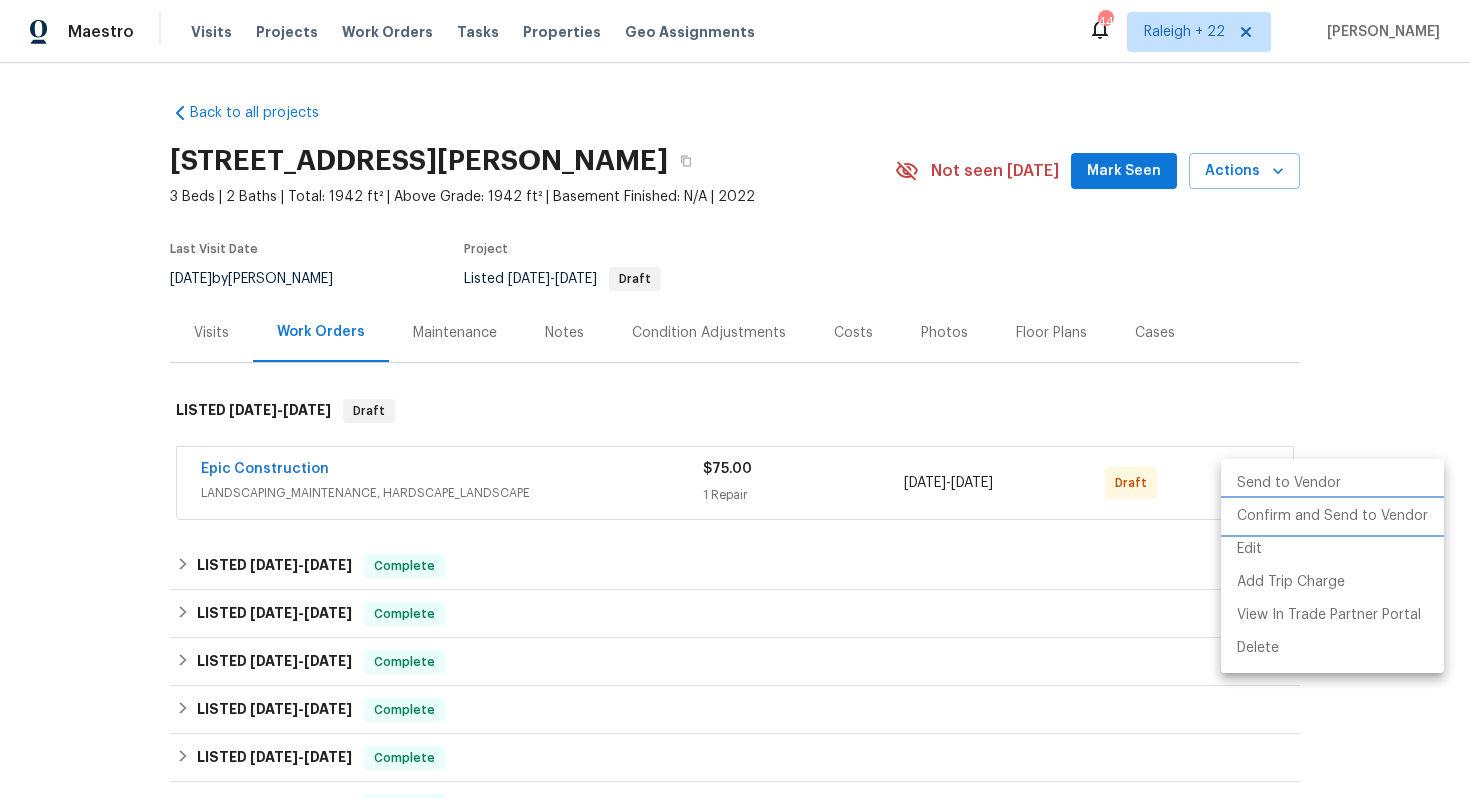 click on "Confirm and Send to Vendor" at bounding box center [1332, 516] 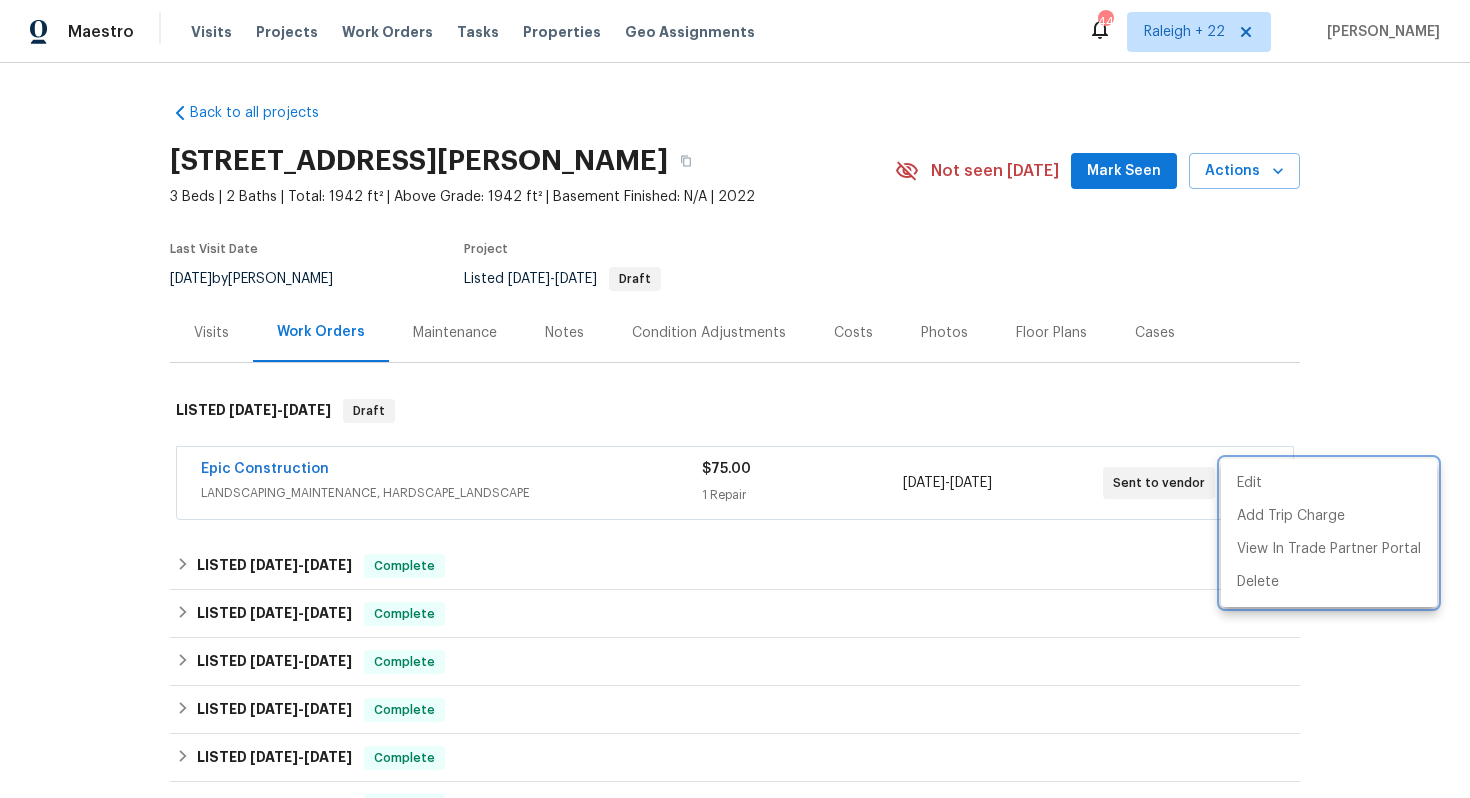 click at bounding box center [735, 399] 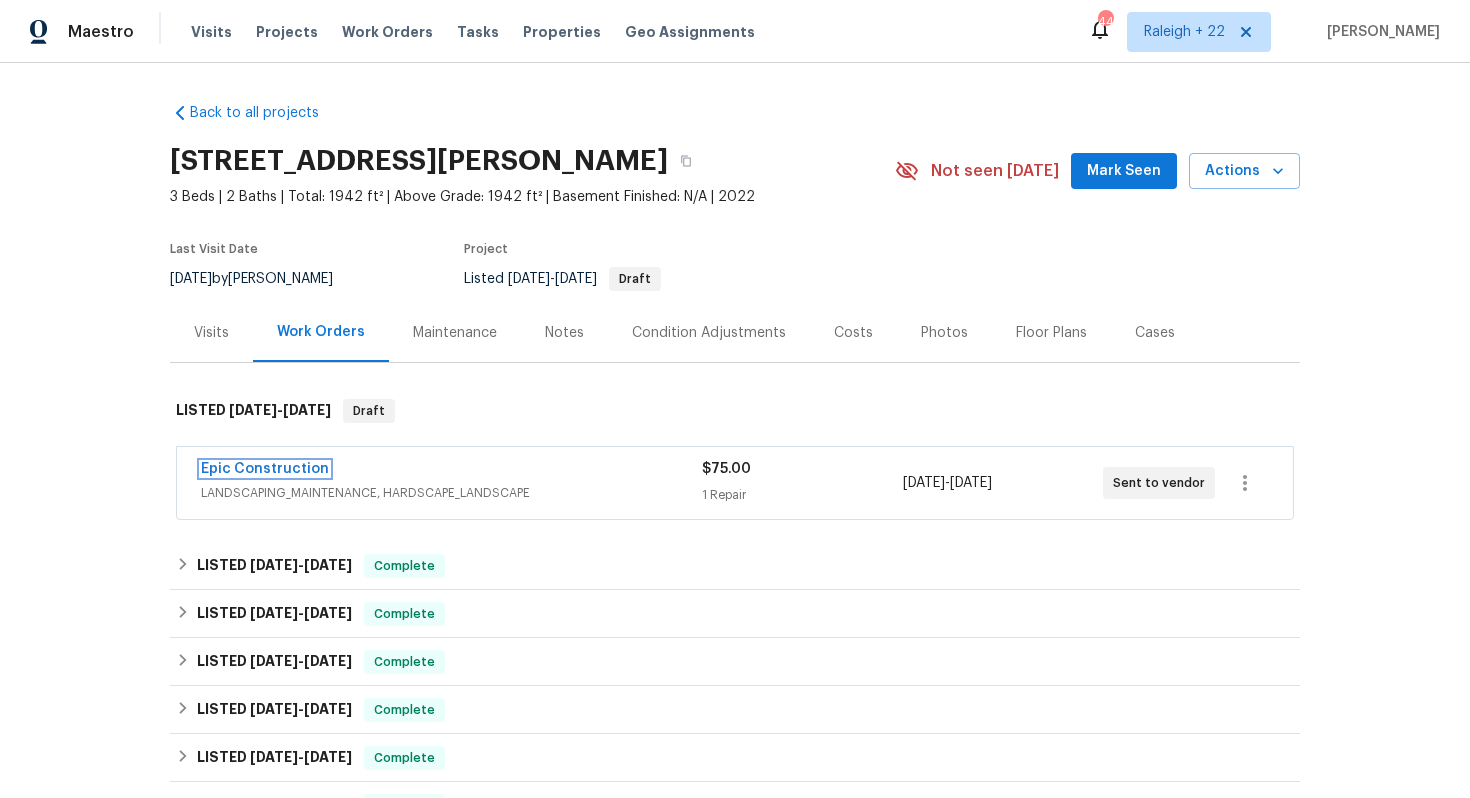 click on "Epic Construction" at bounding box center (265, 469) 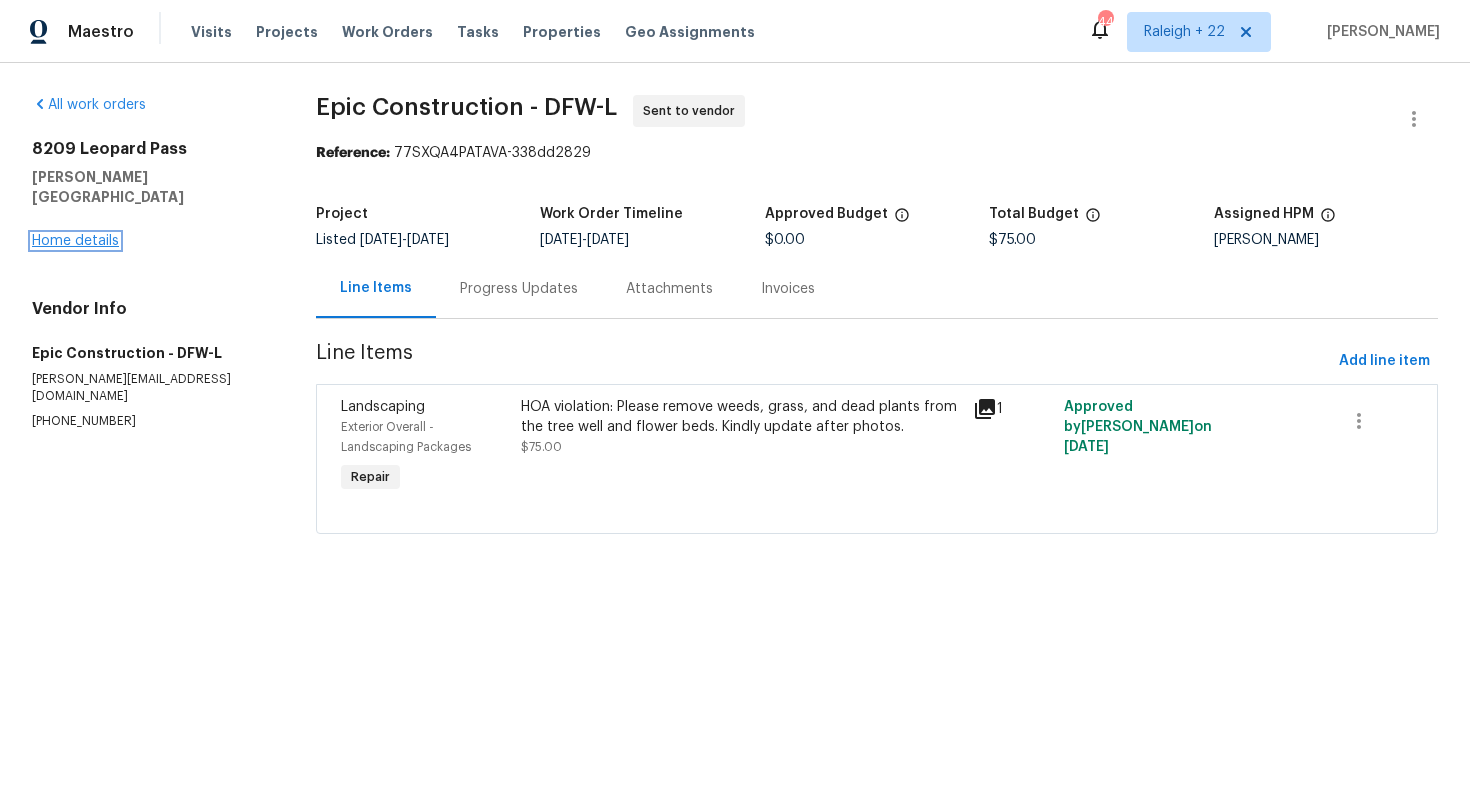 click on "Home details" at bounding box center (75, 241) 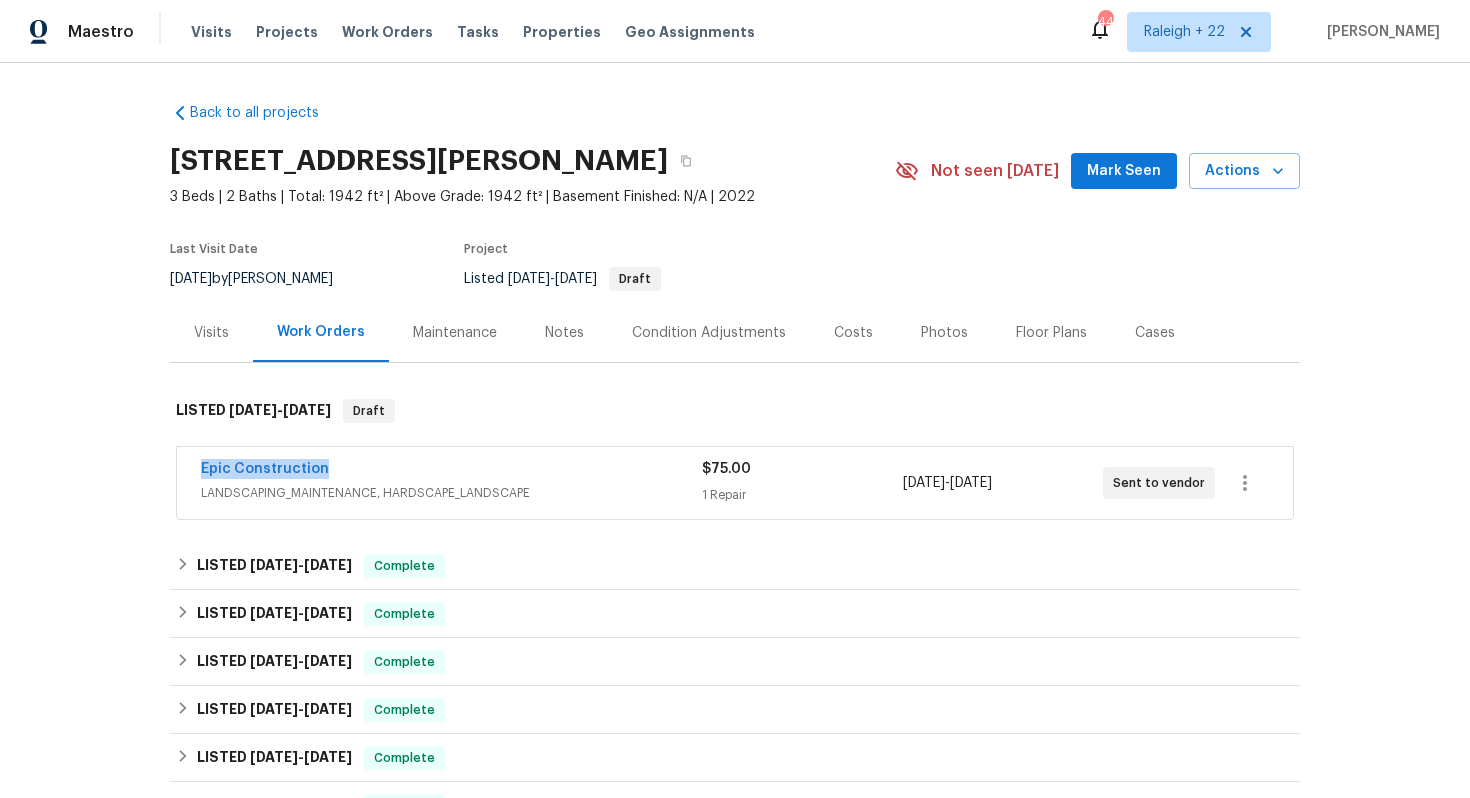 drag, startPoint x: 336, startPoint y: 464, endPoint x: 170, endPoint y: 460, distance: 166.04819 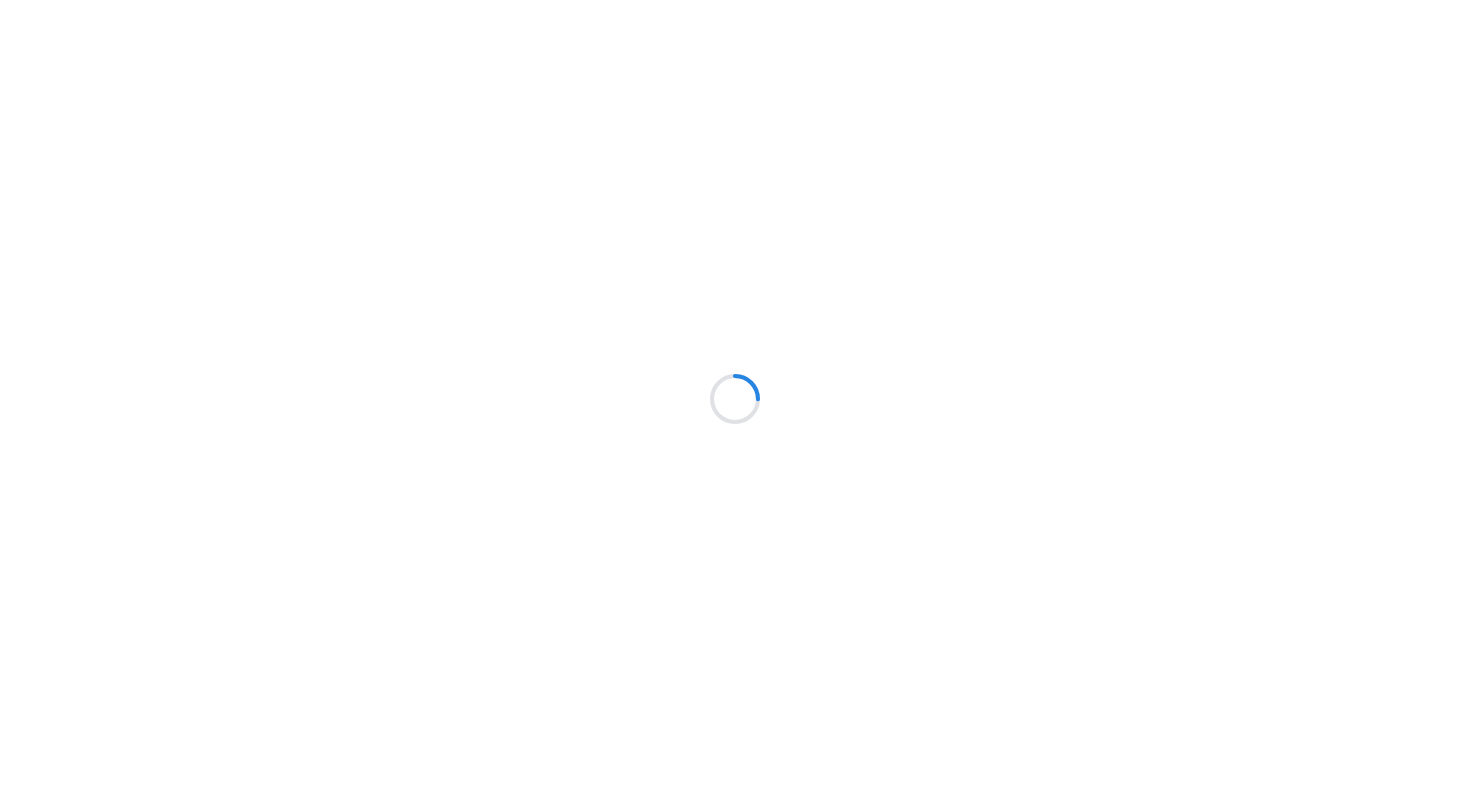 scroll, scrollTop: 0, scrollLeft: 0, axis: both 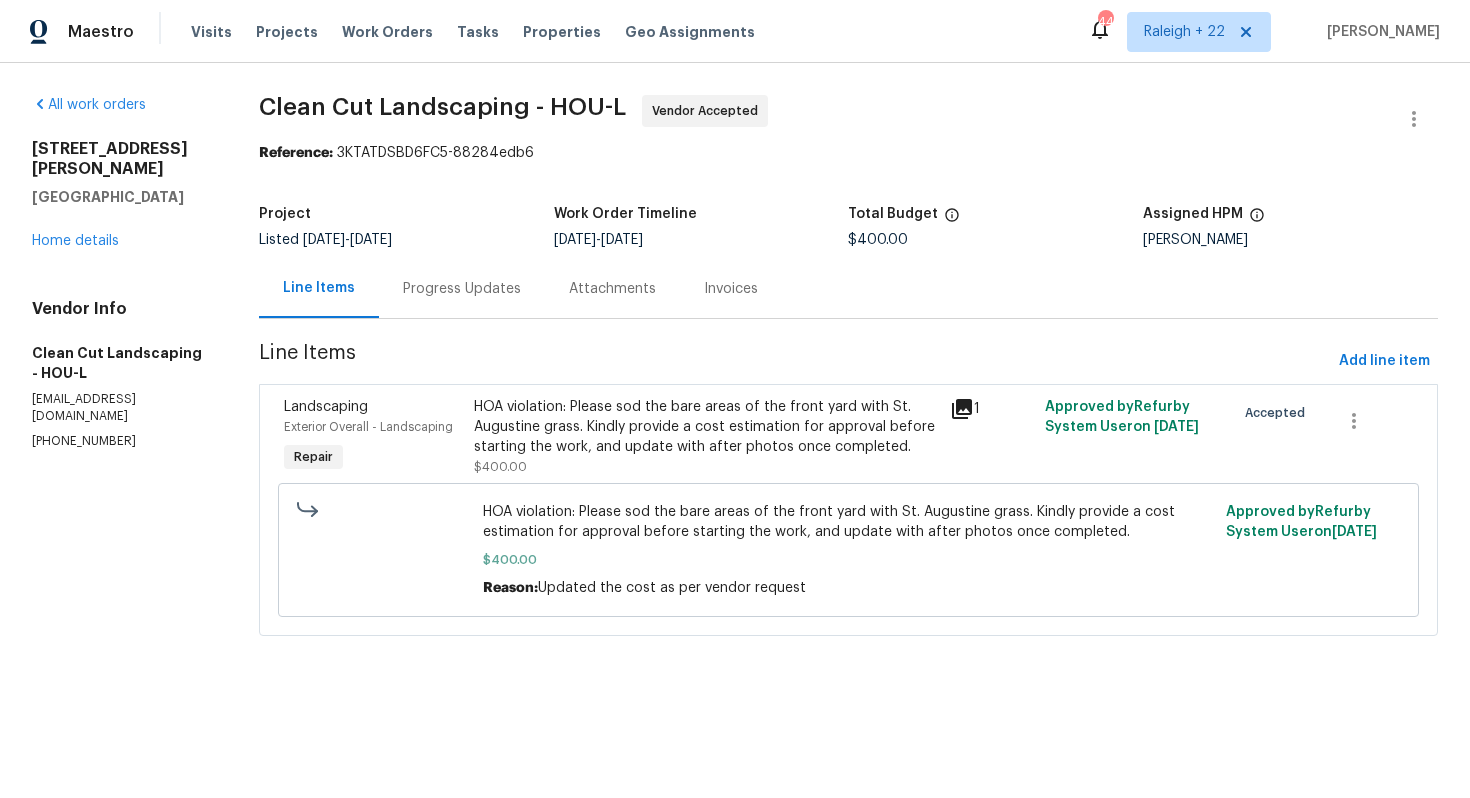 click on "(832) 942-9481" at bounding box center (121, 441) 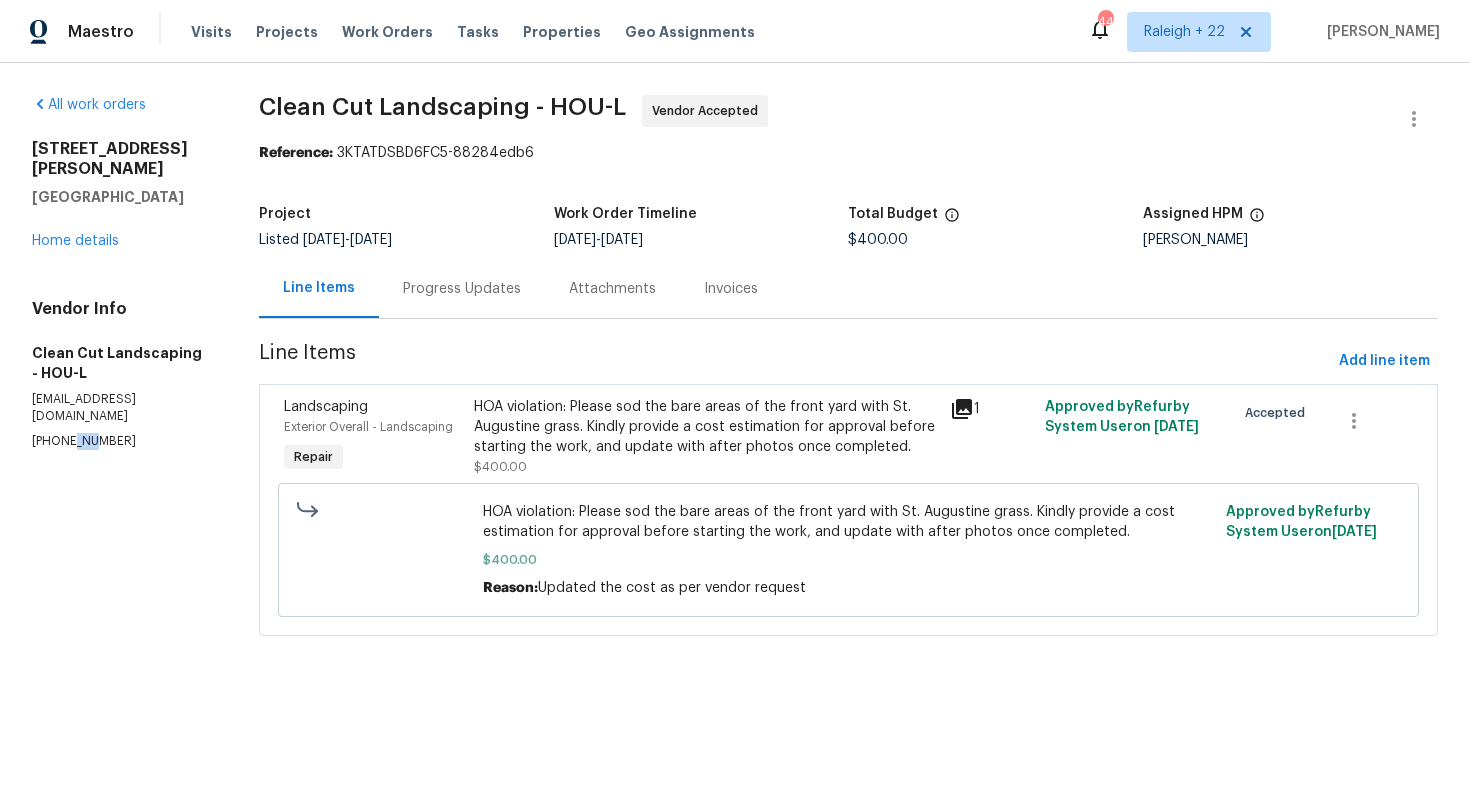 click on "(832) 942-9481" at bounding box center [121, 441] 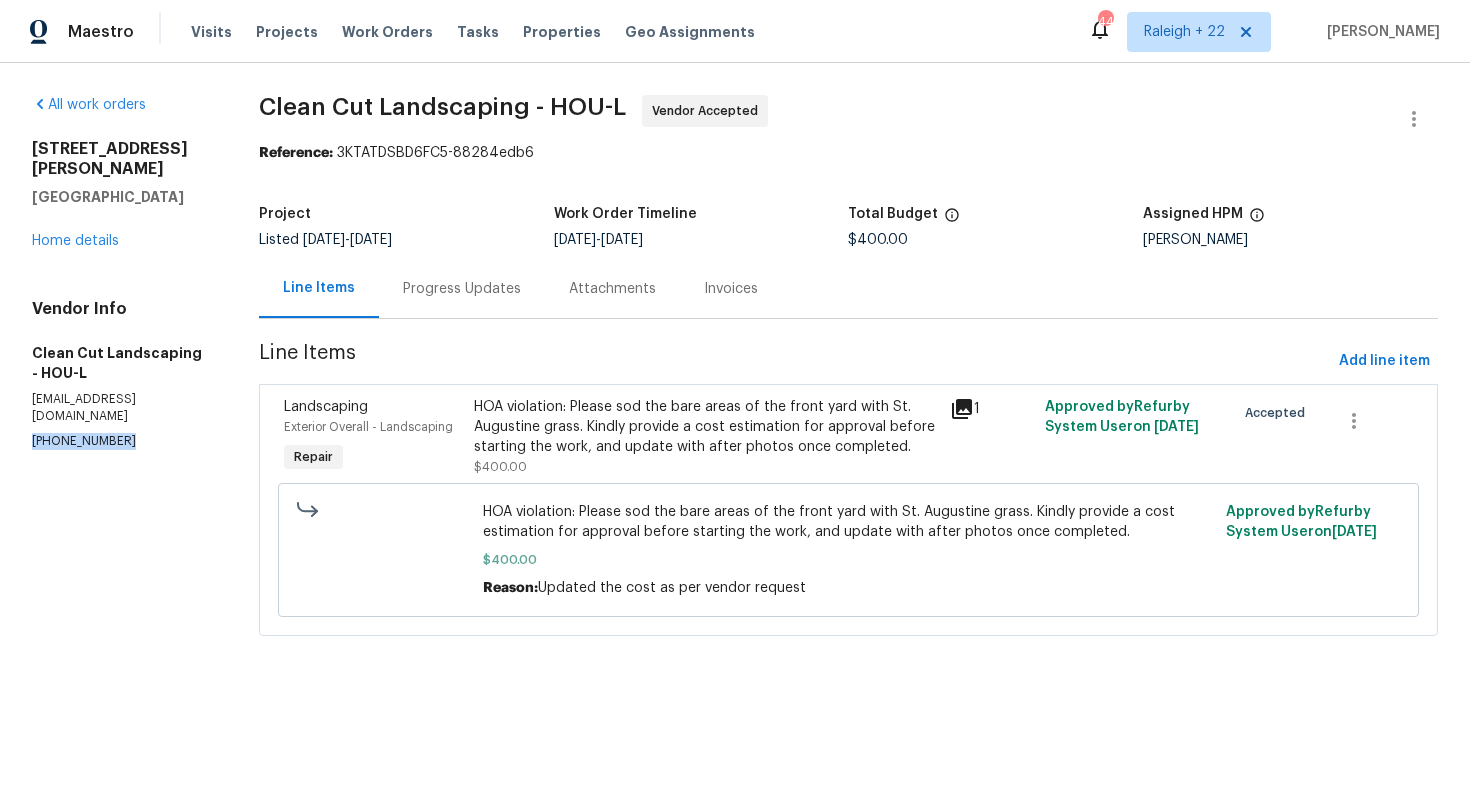 click on "(832) 942-9481" at bounding box center (121, 441) 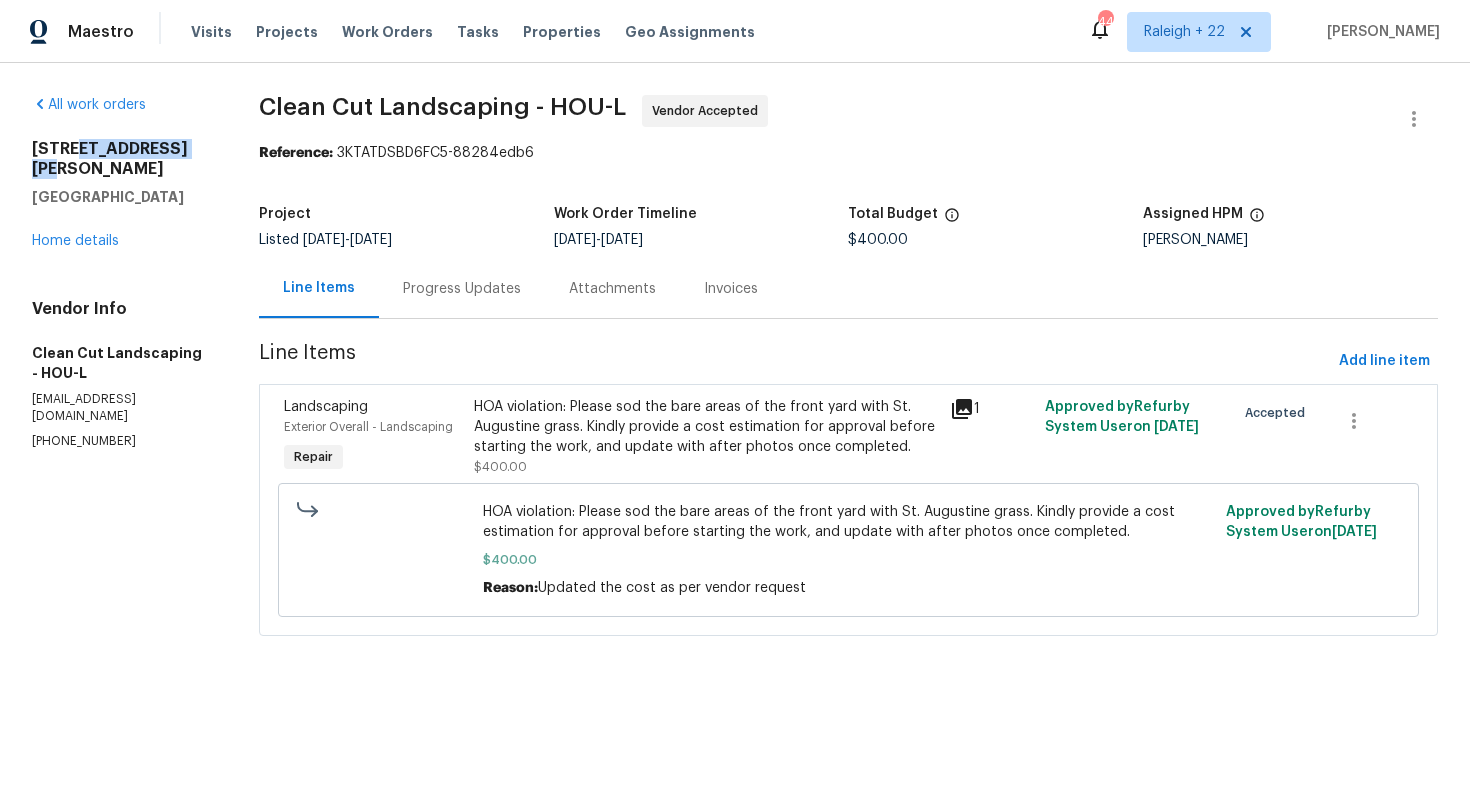 drag, startPoint x: 189, startPoint y: 149, endPoint x: 74, endPoint y: 144, distance: 115.10864 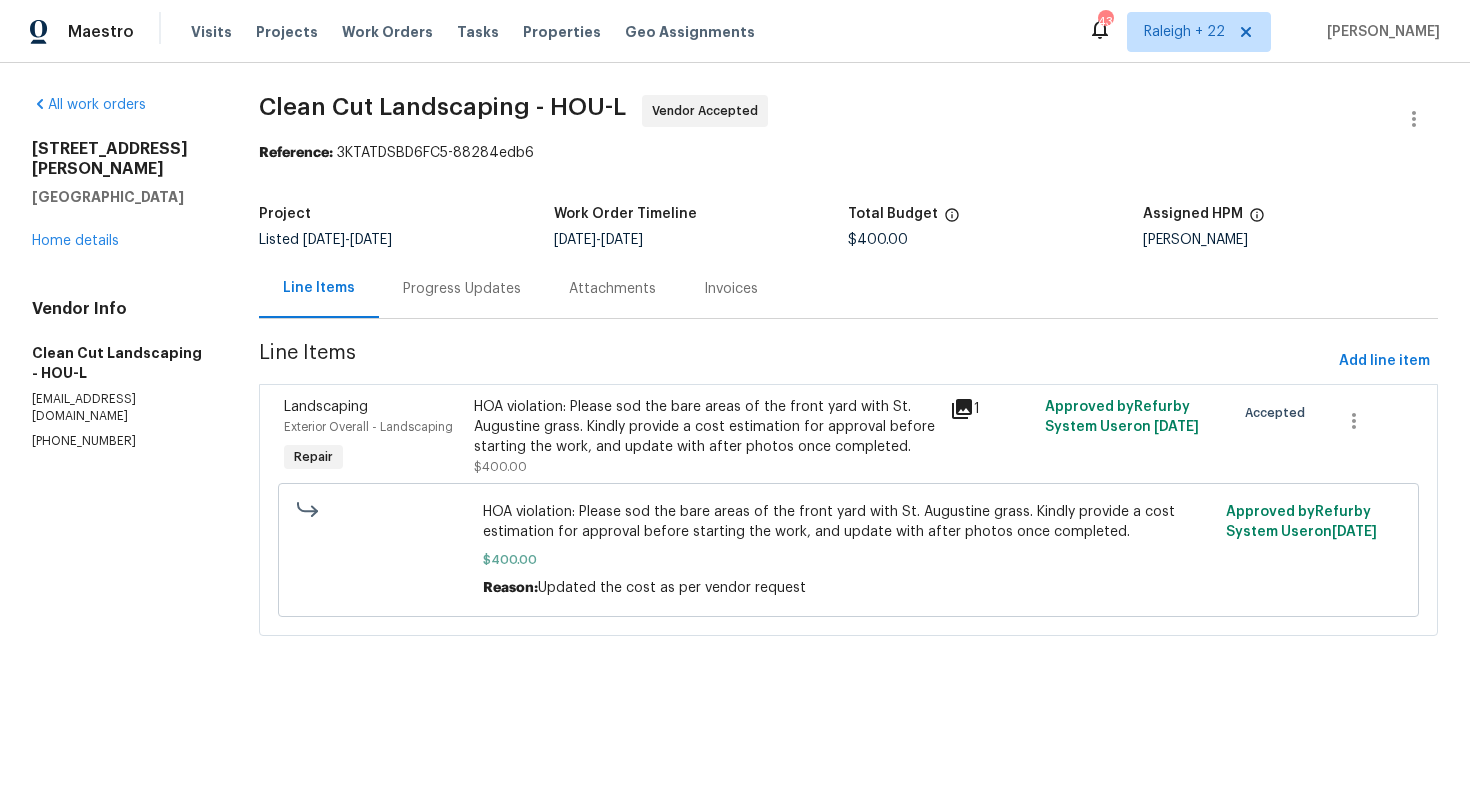 click on "Progress Updates" at bounding box center [462, 288] 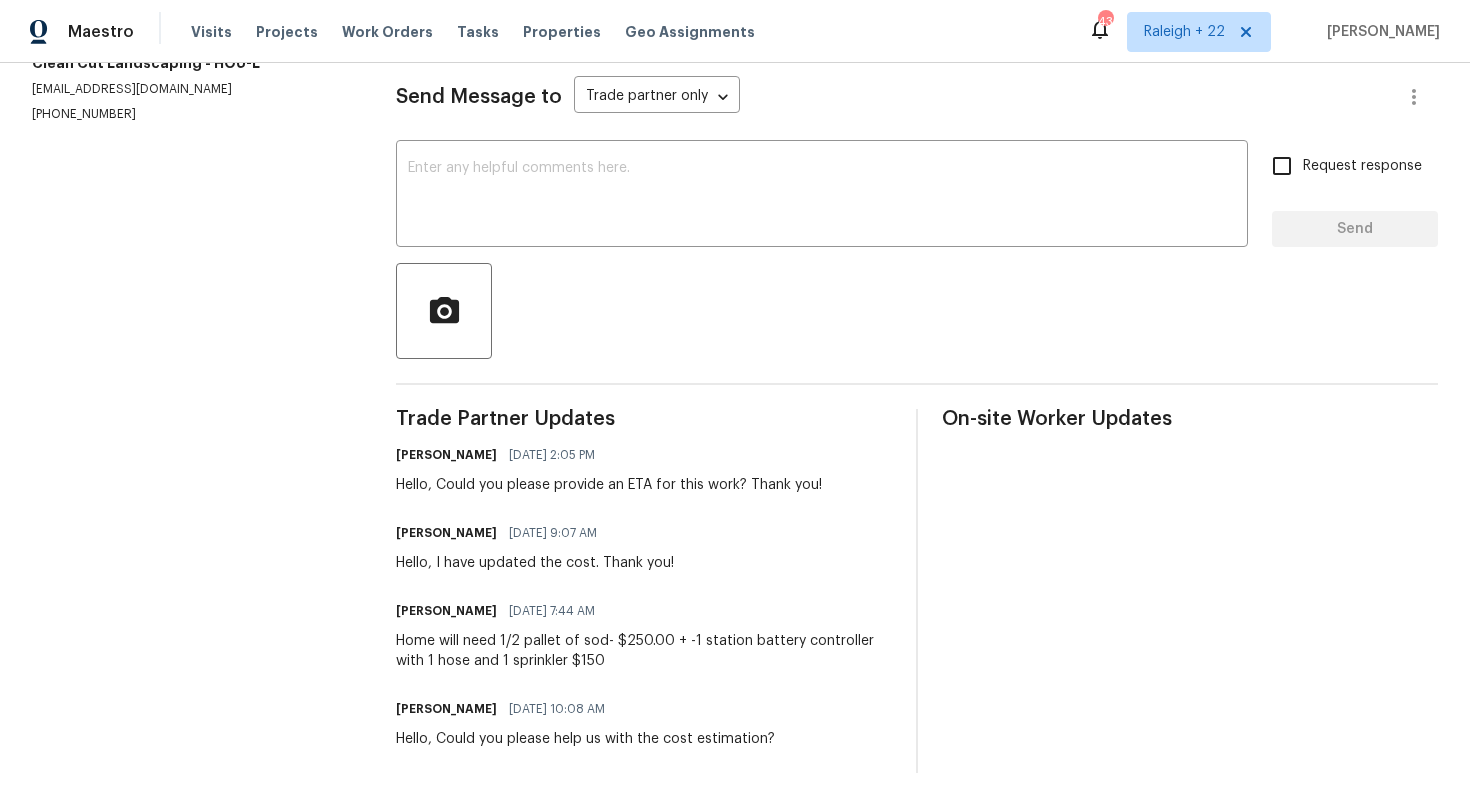scroll, scrollTop: 278, scrollLeft: 0, axis: vertical 